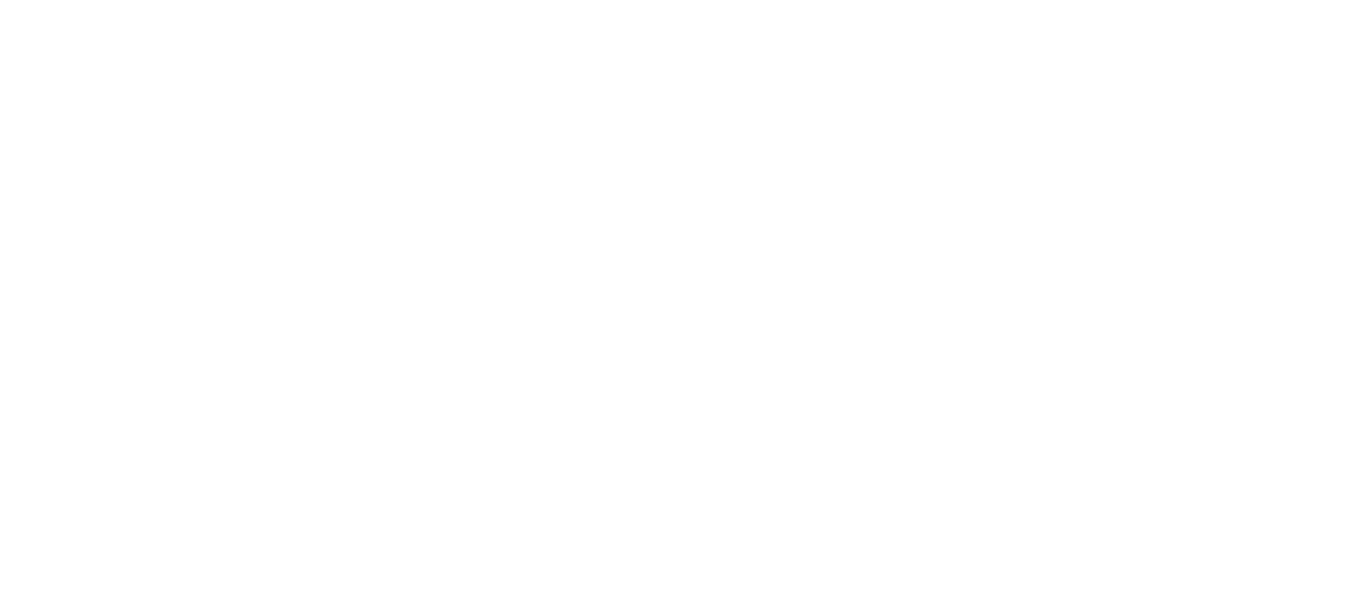 scroll, scrollTop: 0, scrollLeft: 0, axis: both 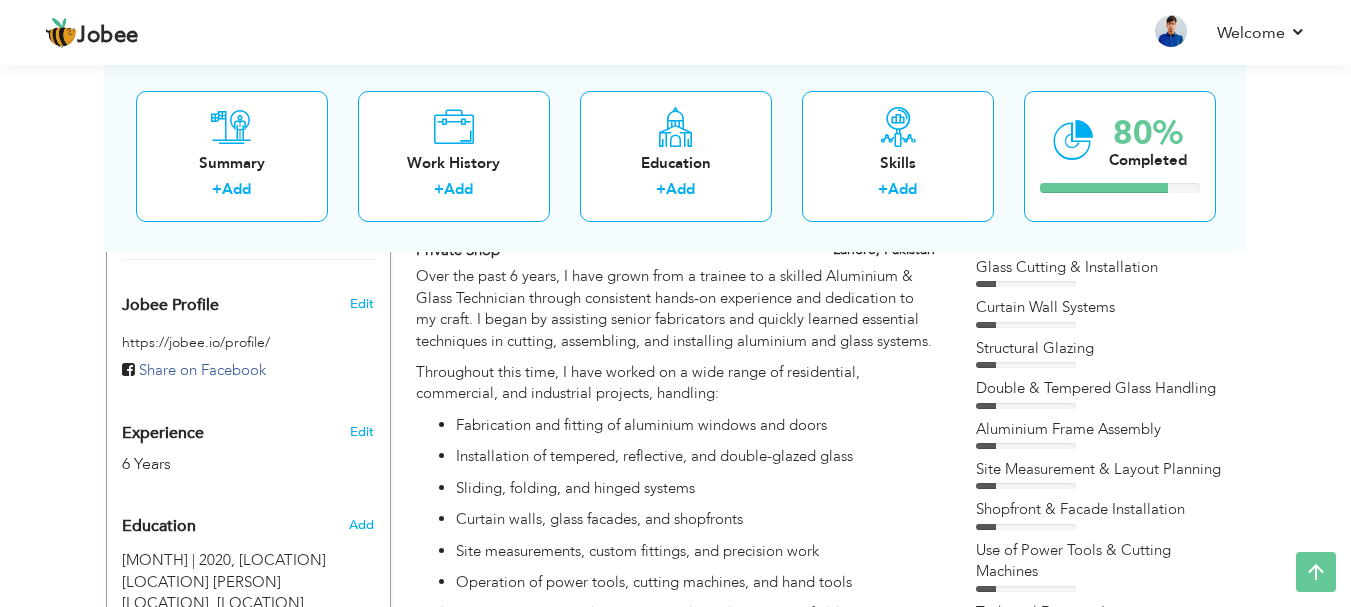 click on "Fabrication and fitting of aluminium windows and doors
Installation of tempered, reflective, and double-glazed glass
Sliding, folding, and hinged systems
Curtain walls, glass facades, and shopfronts
Site measurements, custom fittings, and precision work
Operation of power tools, cutting machines, and hand tools" at bounding box center (675, 504) 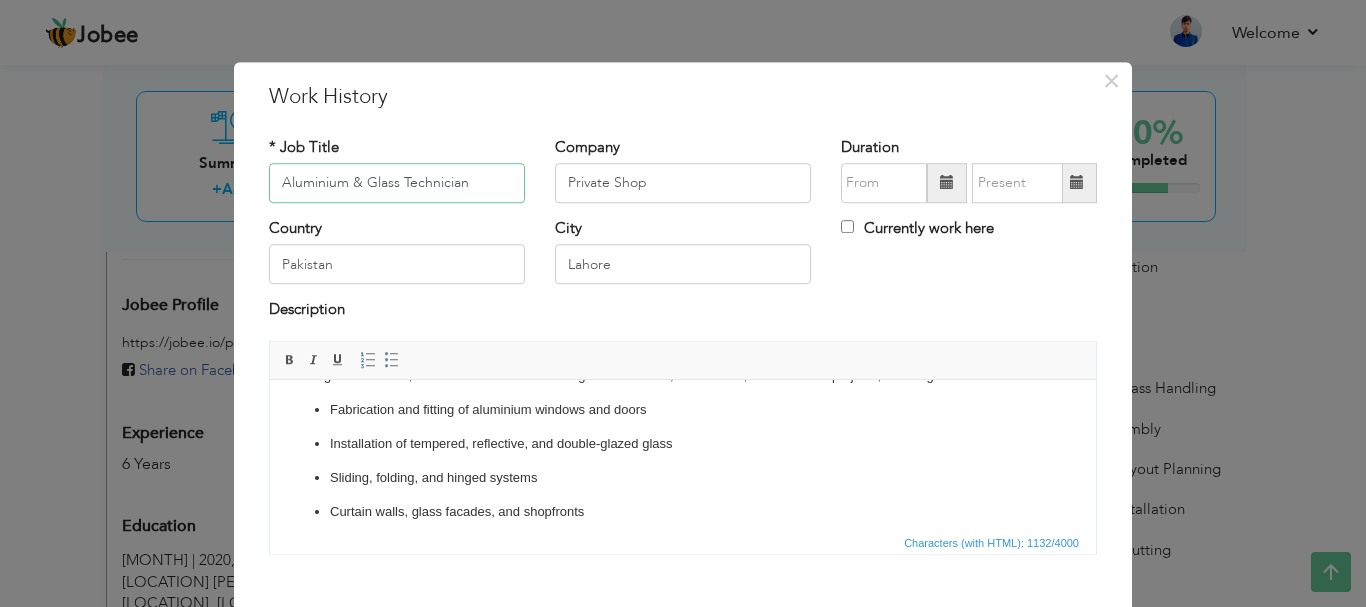 scroll, scrollTop: 110, scrollLeft: 0, axis: vertical 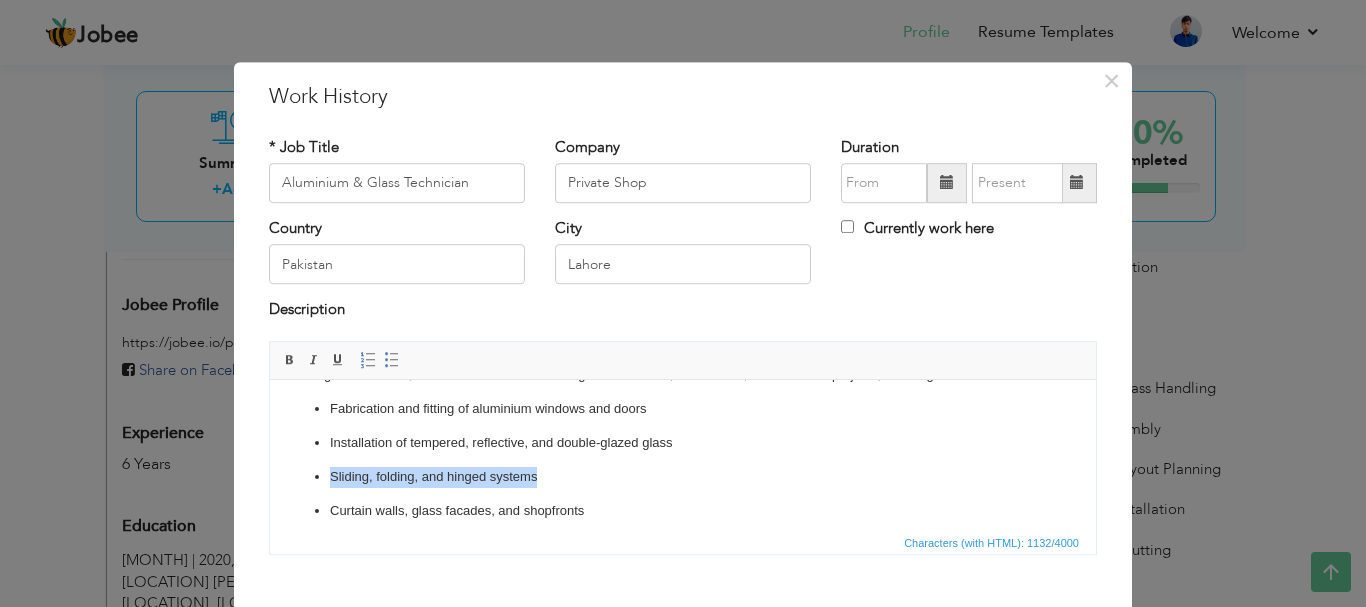 drag, startPoint x: 553, startPoint y: 475, endPoint x: 327, endPoint y: 468, distance: 226.10838 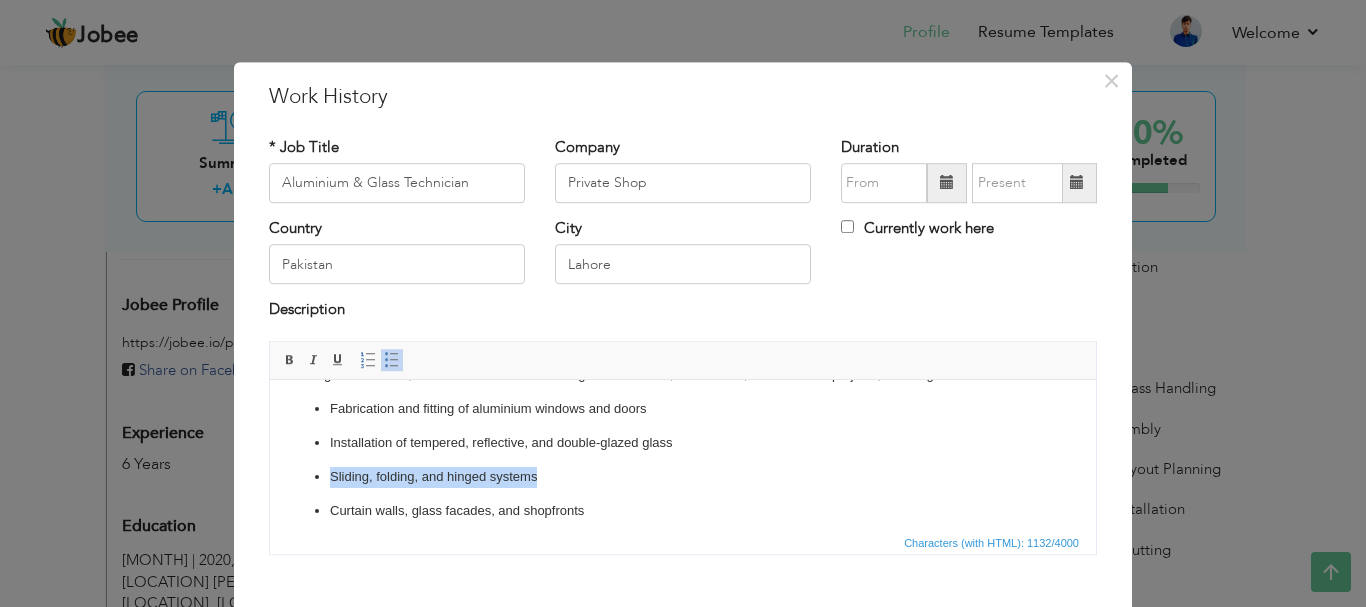 copy on "Sliding, folding, and hinged systems" 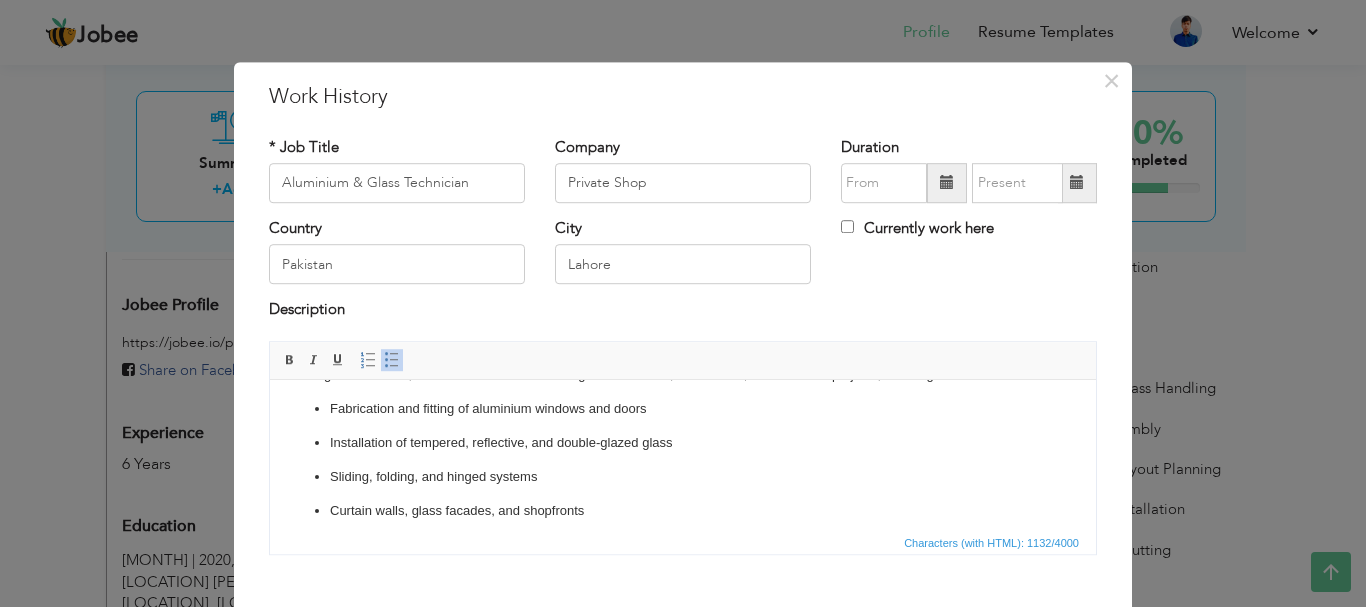 click on "Fabrication and fitting of aluminium windows and doors Installation of tempered, reflective, and double-glazed glass Sliding, folding, and hinged systems Curtain walls, glass facades, and shopfronts Site measurements, custom fittings, and precision work Operation of power tools, cutting machines, and hand tools" at bounding box center [683, 493] 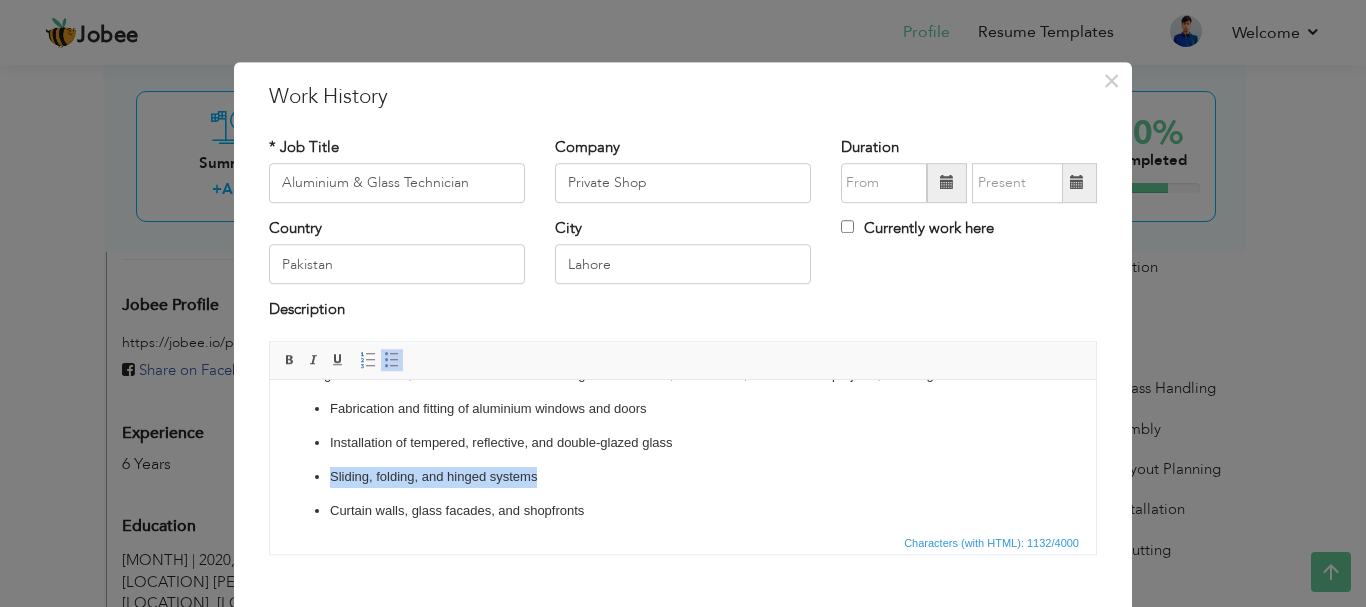 drag, startPoint x: 546, startPoint y: 471, endPoint x: 333, endPoint y: 465, distance: 213.08449 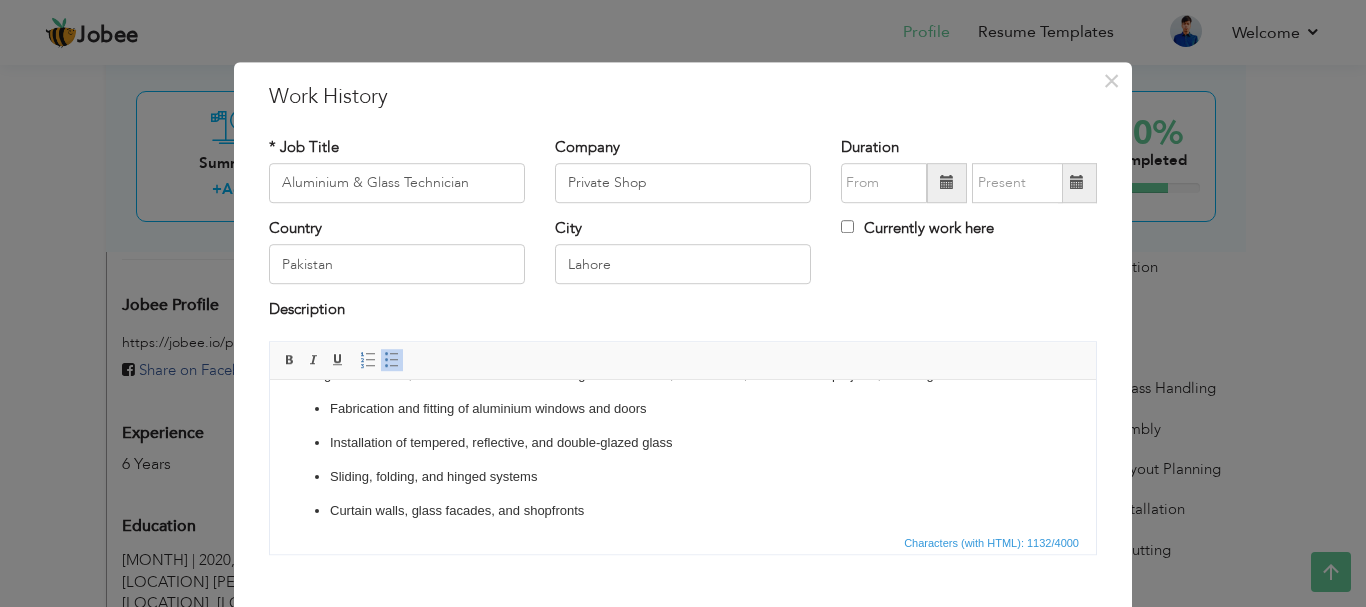 click on "Installation of tempered, reflective, and double-glazed glass" at bounding box center (683, 442) 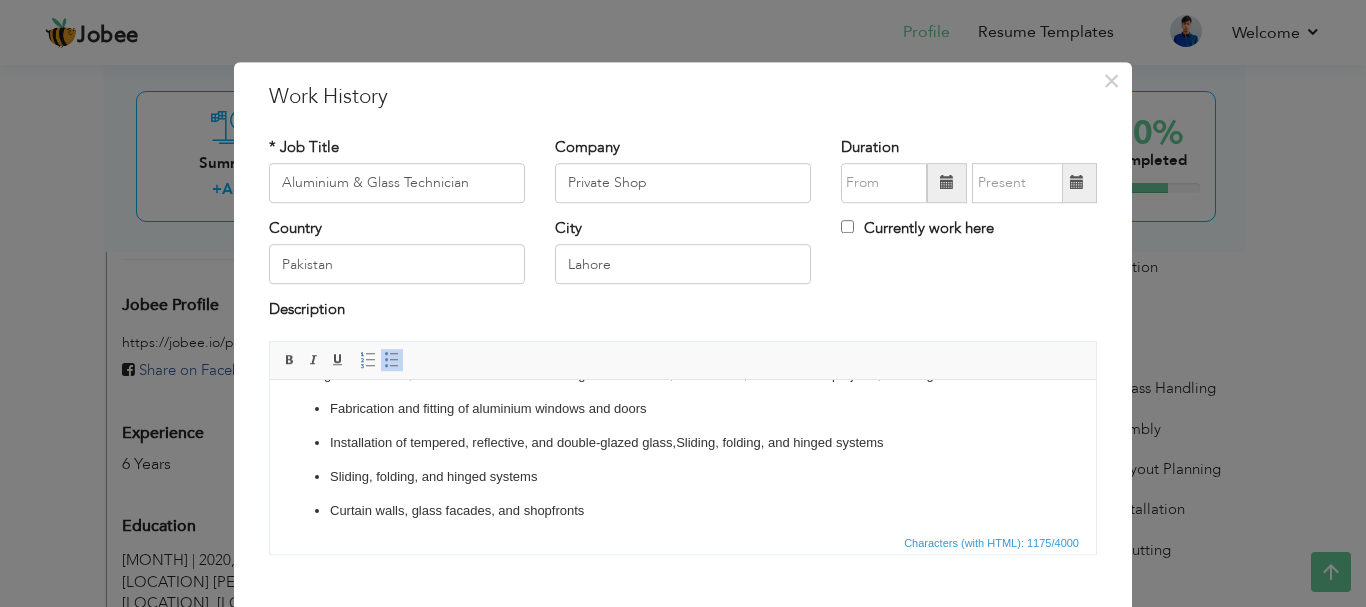 click on "Sliding, folding, and hinged systems" at bounding box center [683, 476] 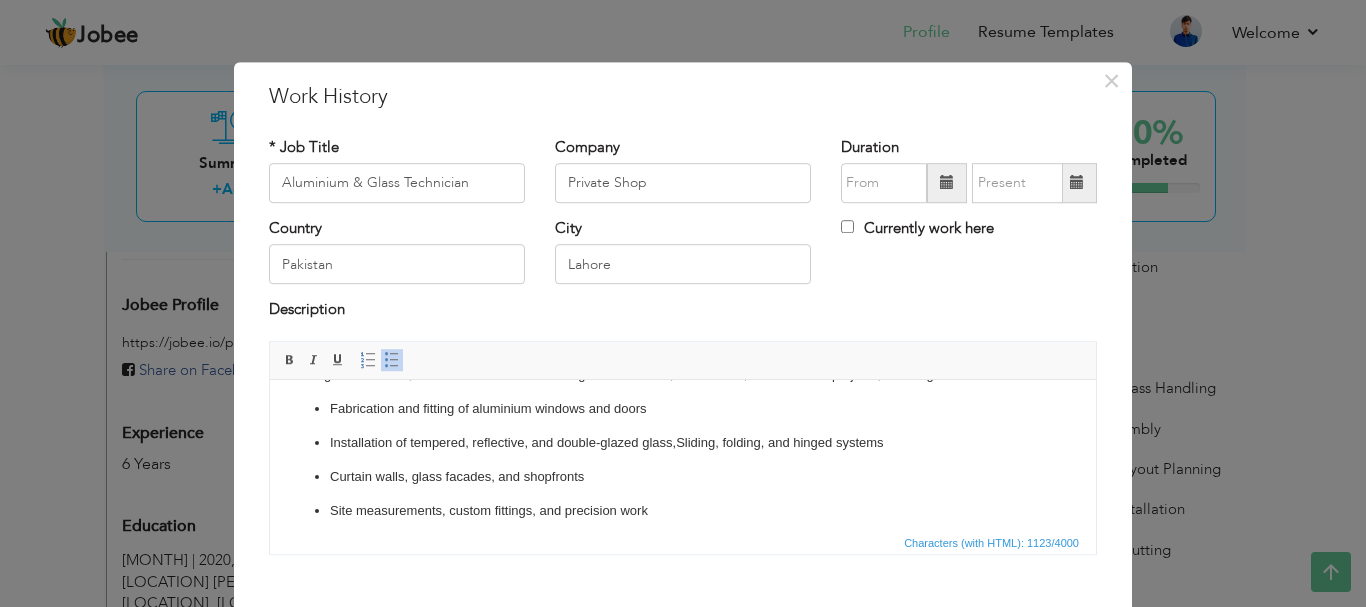 click on "Curtain walls, glass facades, and shopfronts" at bounding box center (683, 476) 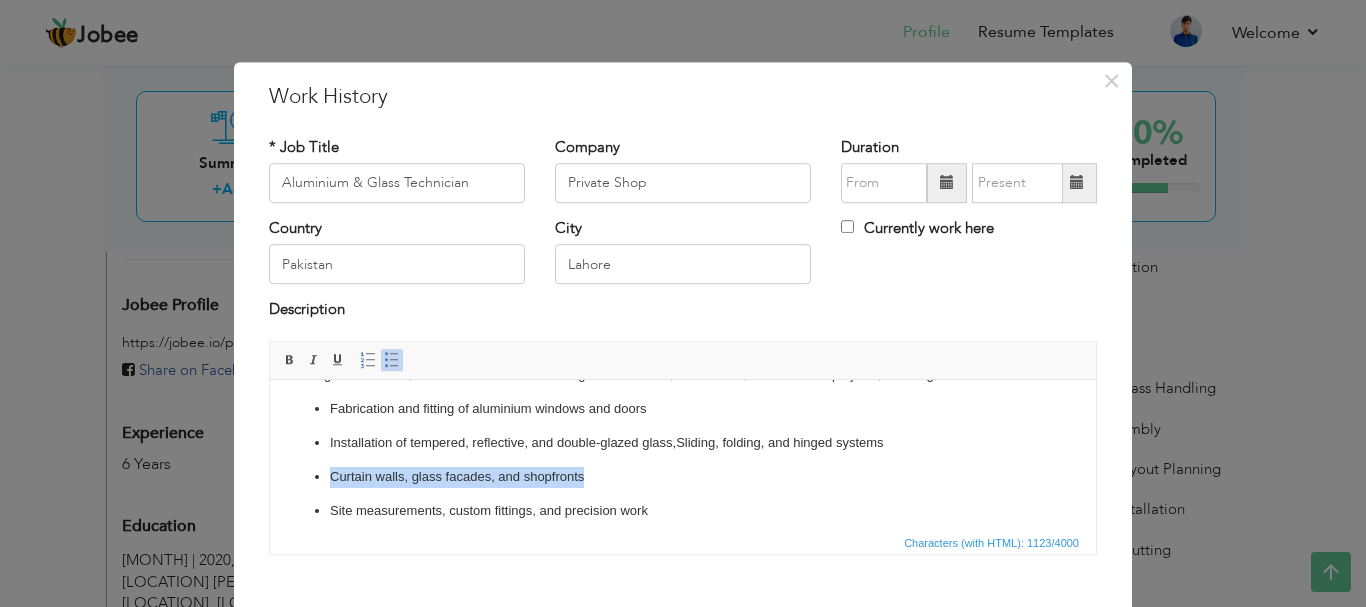 drag, startPoint x: 605, startPoint y: 472, endPoint x: 324, endPoint y: 475, distance: 281.01602 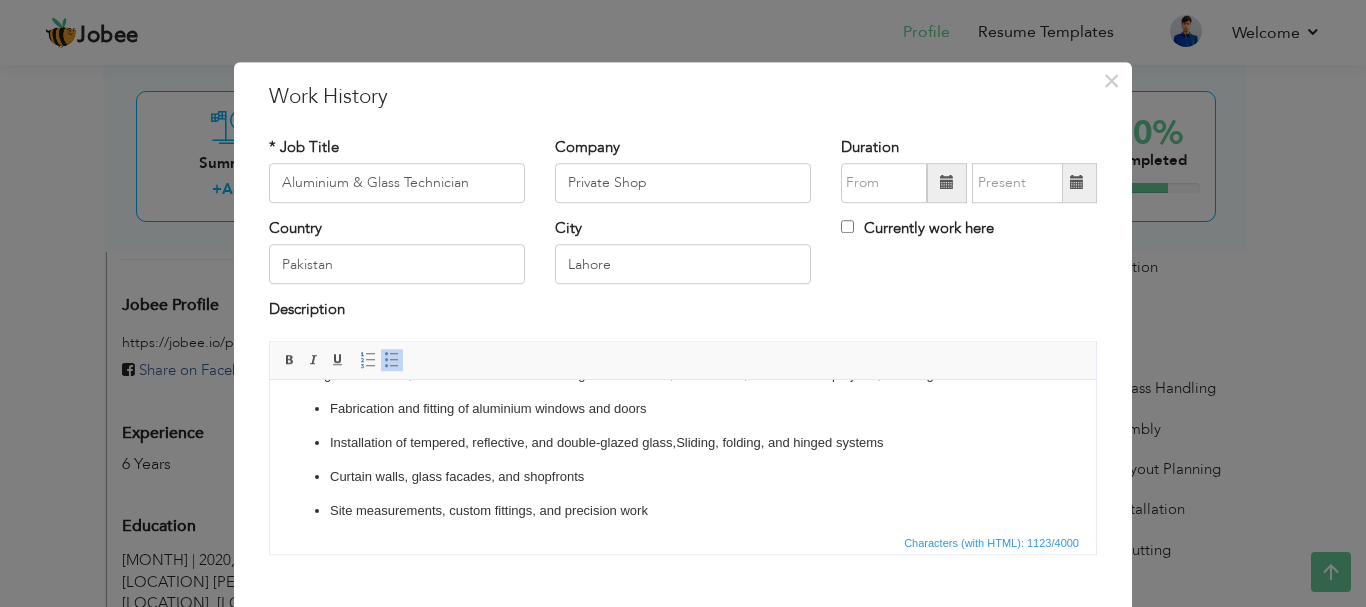 click on "Over the past 6 years, I have grown from a trainee to a skilled Aluminium & Glass Technician through consistent hands-on experience and dedication to my craft. I began by assisting senior fabricators and quickly learned essential techniques in cutting, assembling, and installing aluminium and glass systems. Throughout this time, I have worked on a wide range of residential, commercial, and industrial projects, handling: Fabrication and fitting of aluminium windows and doors Installation of tempered, reflective, and double-glazed glass,  Sliding, folding, and hinged systems Curtain walls, glass facades, and shopfronts Site measurements, custom fittings, and precision work Operation of power tools, cutting machines, and hand tools My learning journey turned into mastery through consistent field practice, problem-solving on-site, and a focus on quality finishing. Today, I am capable of independently managing complete installations and delivering work that meets both technical and aesthetic standards." at bounding box center [683, 449] 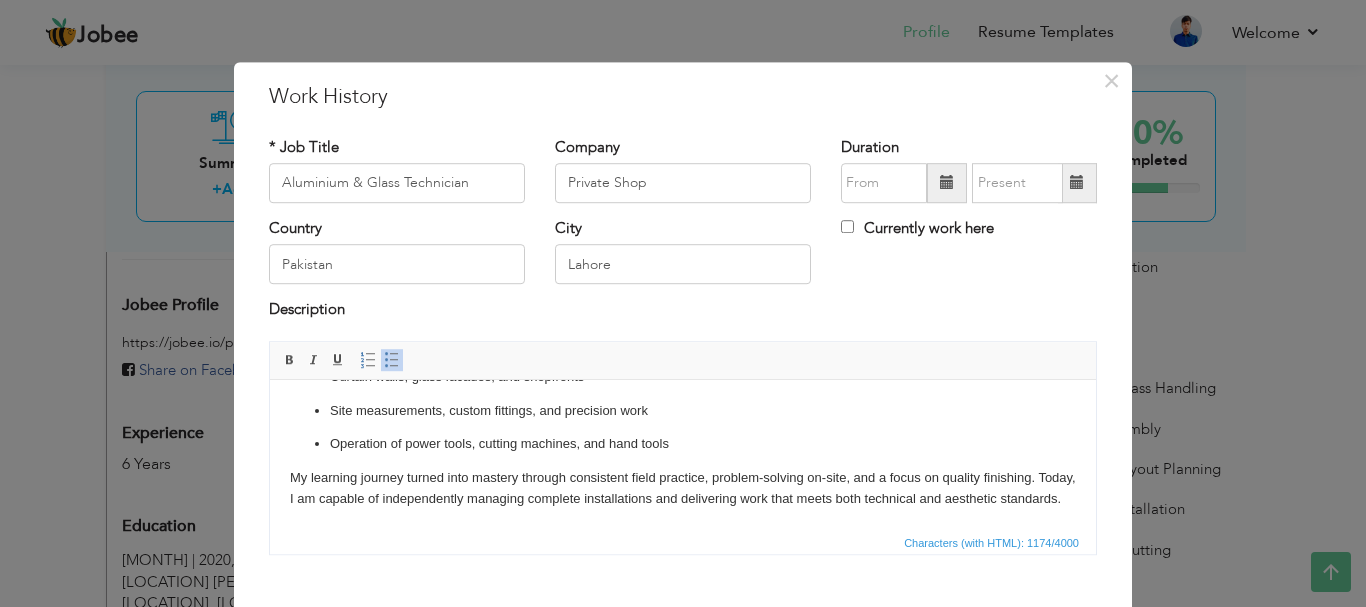 scroll, scrollTop: 231, scrollLeft: 0, axis: vertical 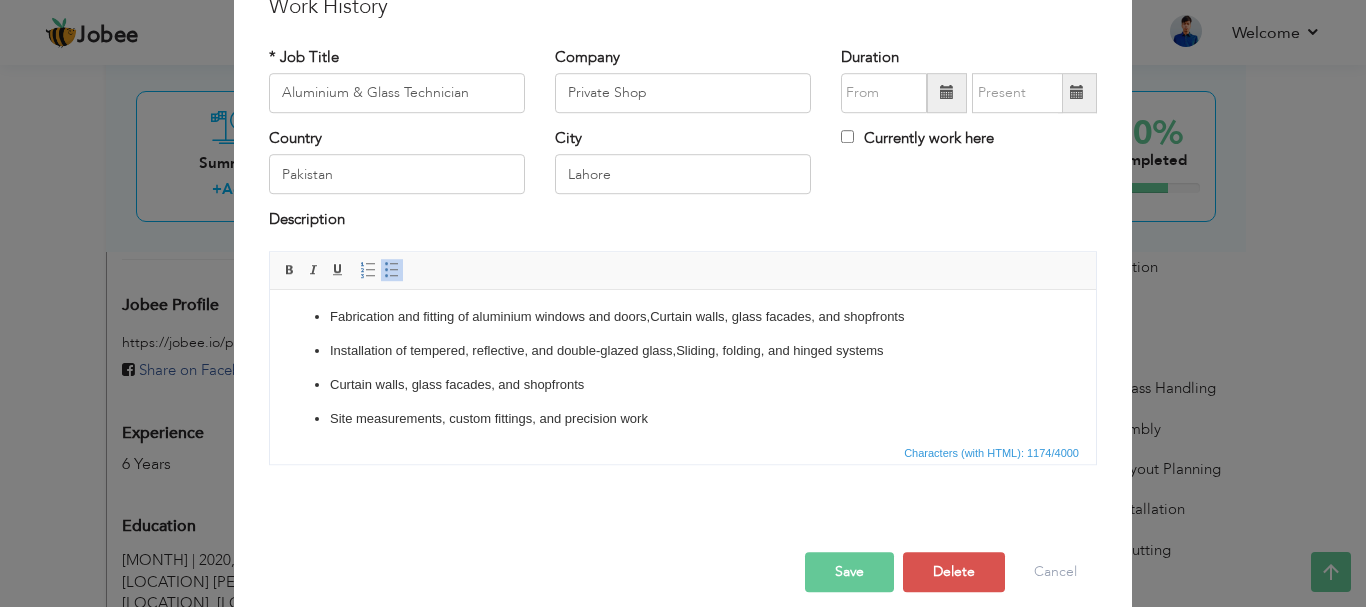 click on "Curtain walls, glass facades, and shopfronts" at bounding box center (683, 384) 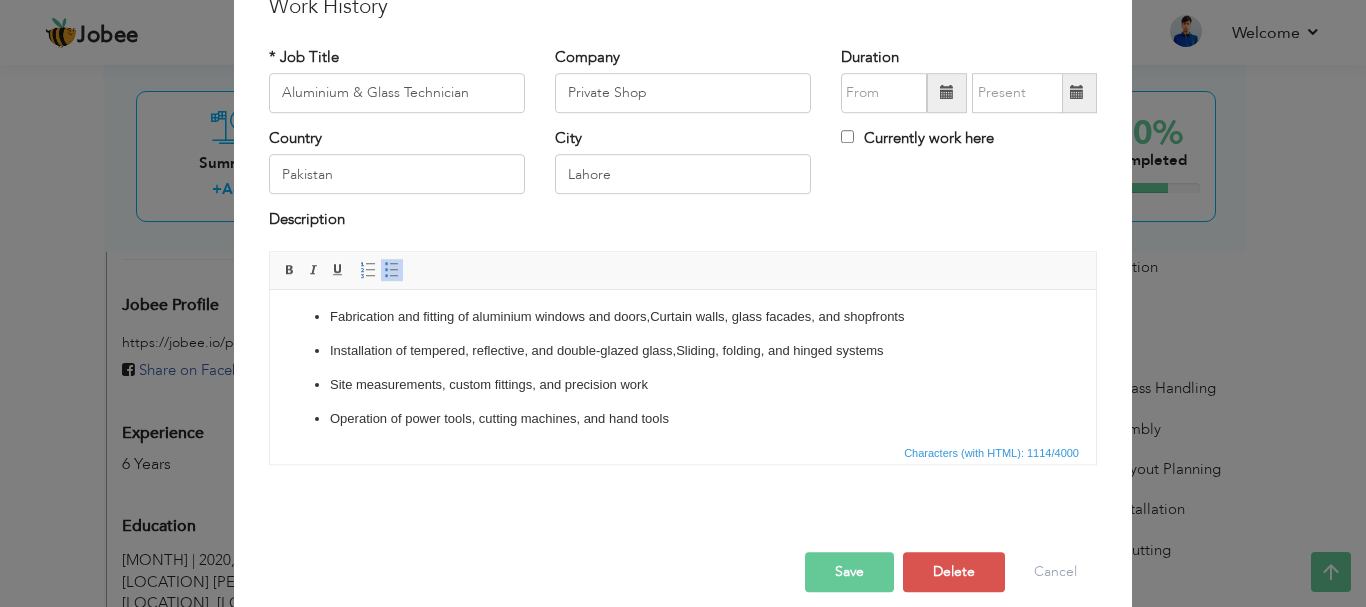 scroll, scrollTop: 197, scrollLeft: 0, axis: vertical 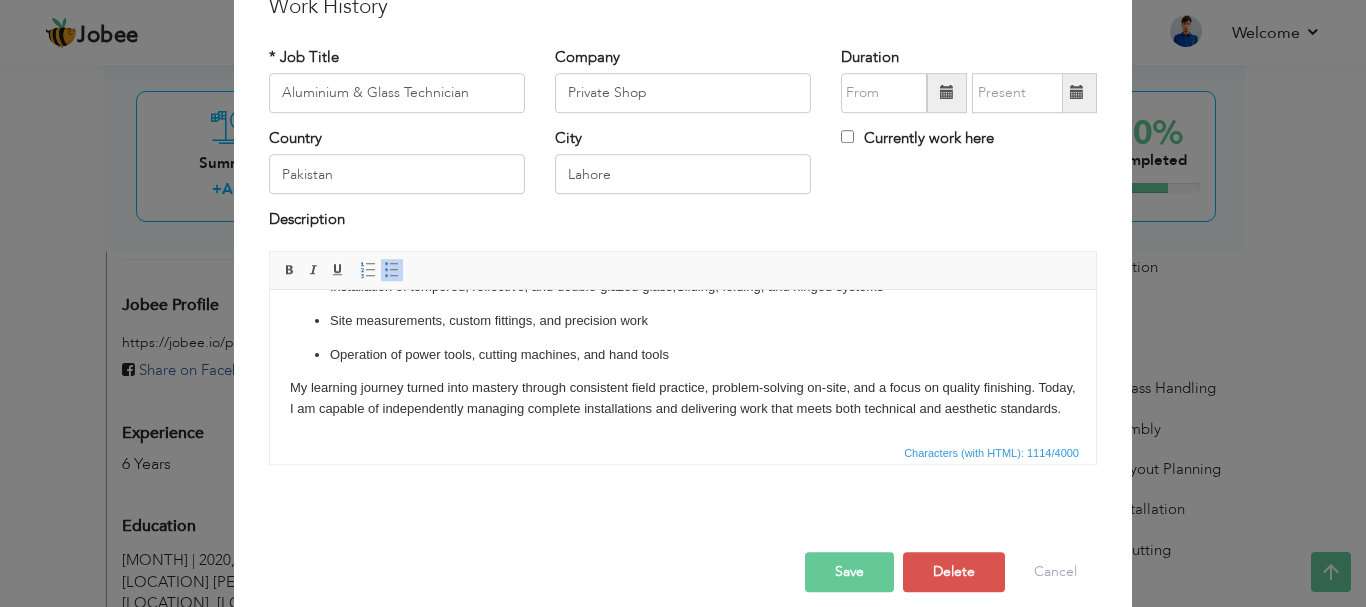 click on "Save" at bounding box center [849, 572] 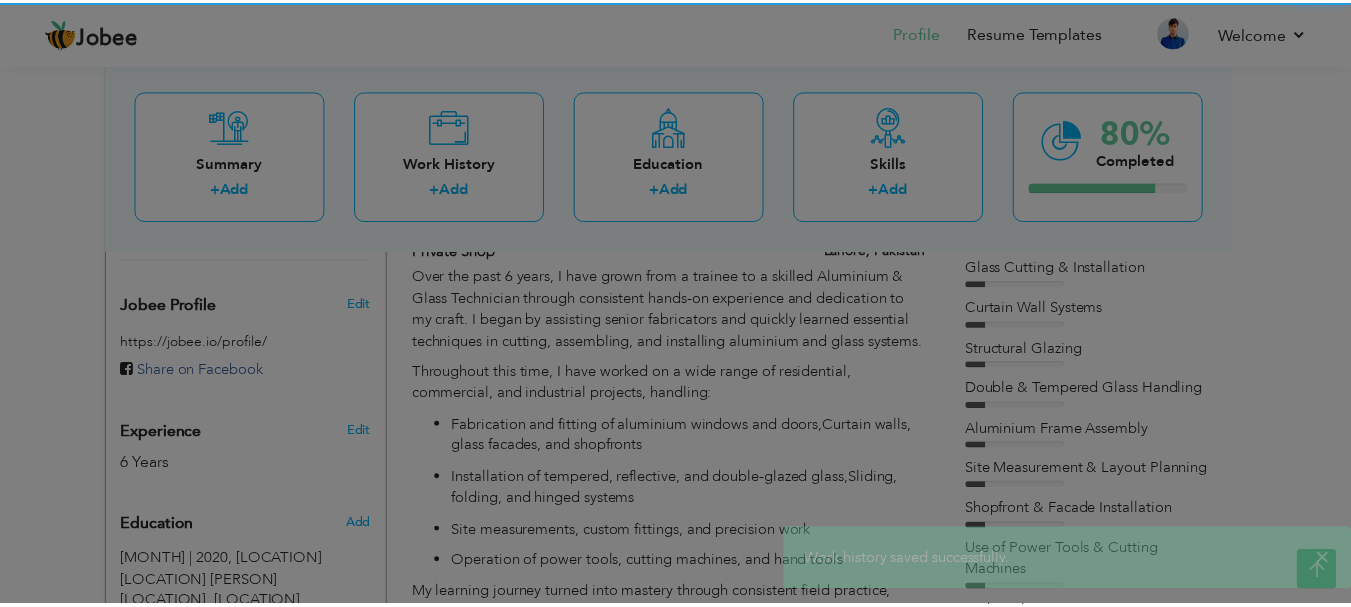 scroll, scrollTop: 0, scrollLeft: 0, axis: both 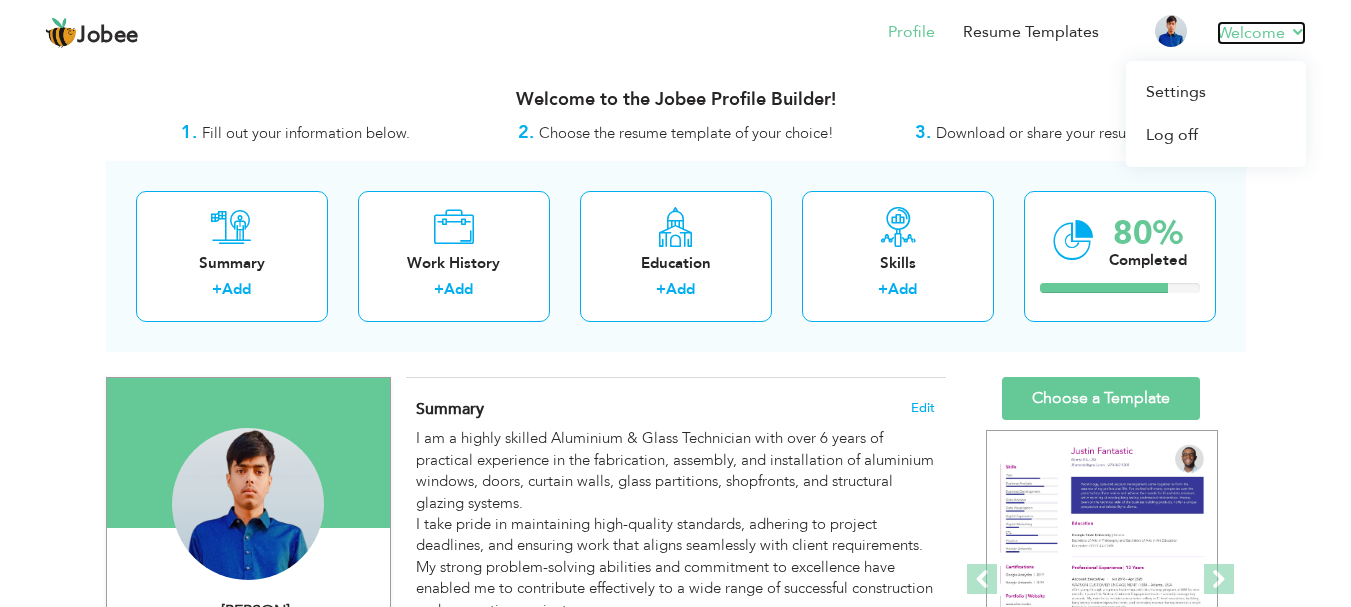 click on "Welcome" at bounding box center (1261, 33) 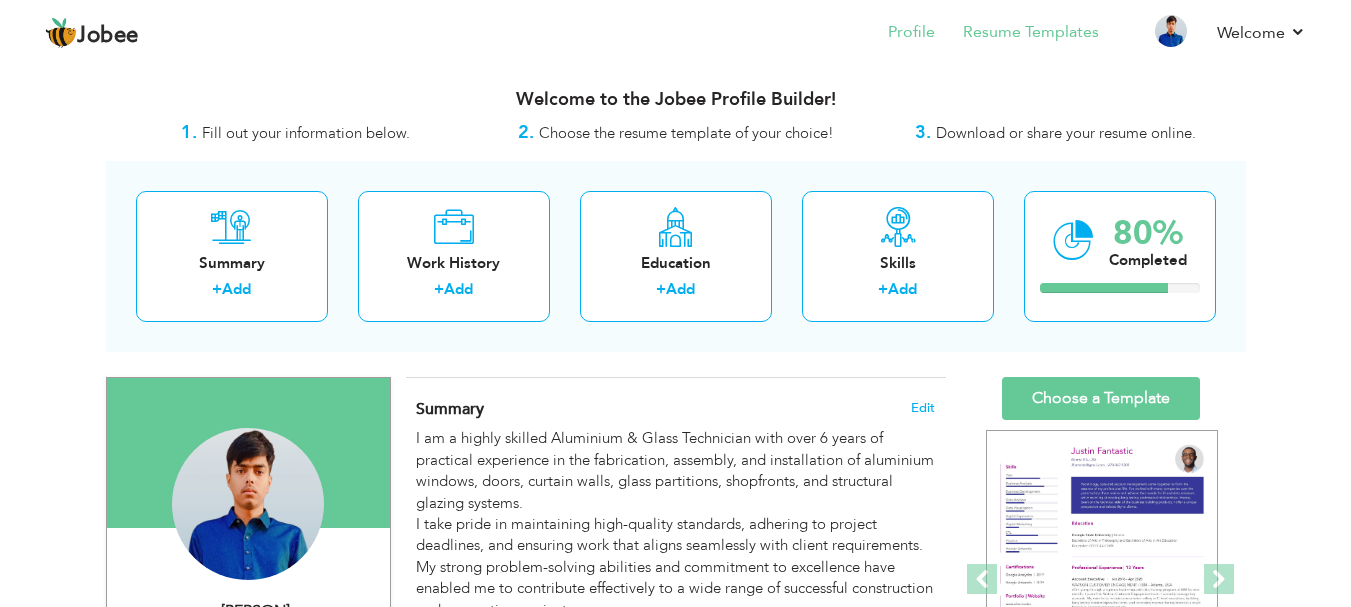 click on "Resume Templates" at bounding box center (1017, 34) 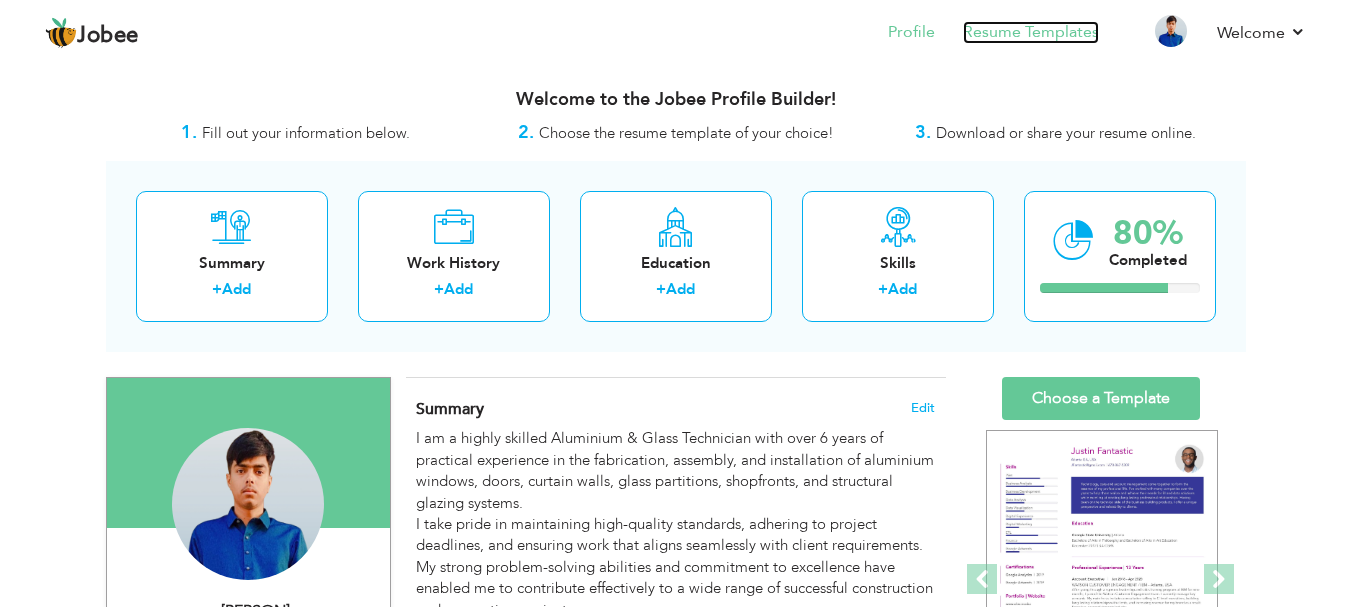 click on "Resume Templates" at bounding box center [1031, 32] 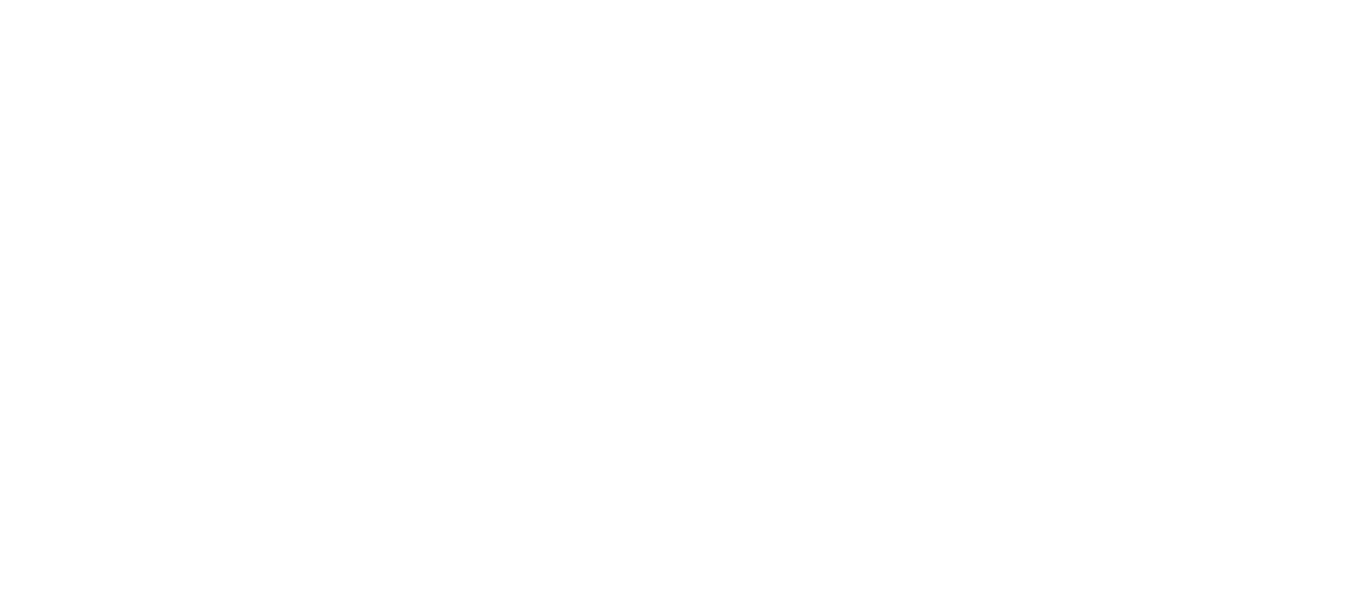 scroll, scrollTop: 0, scrollLeft: 0, axis: both 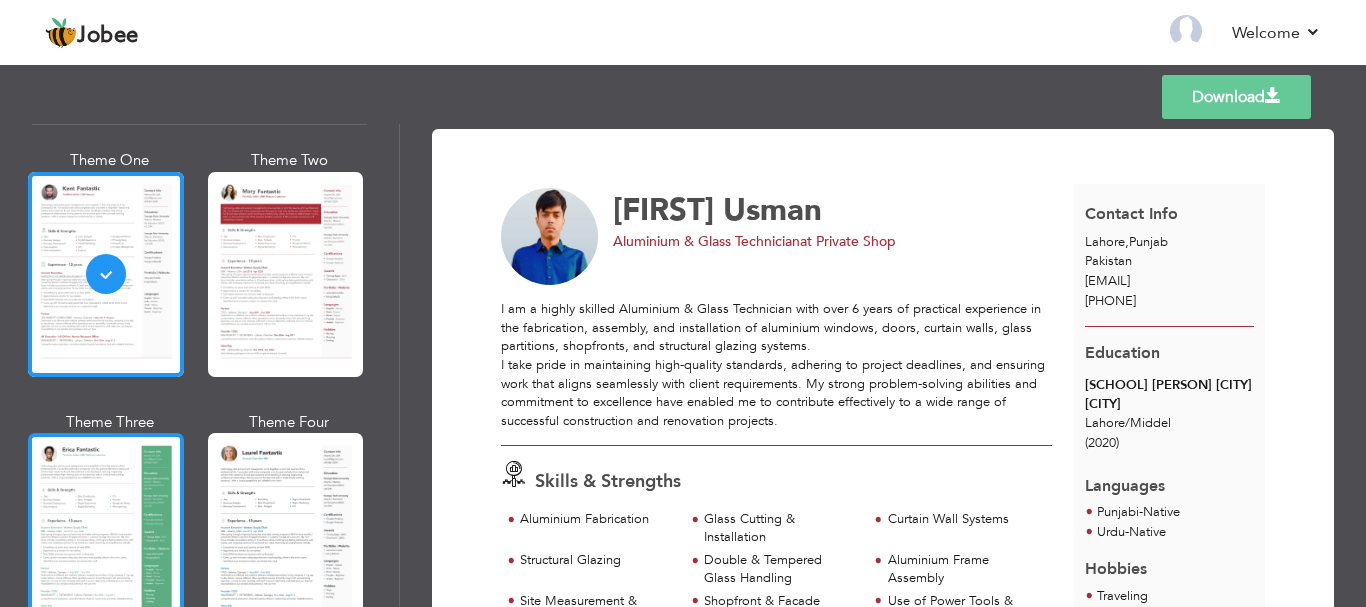 click at bounding box center (106, 535) 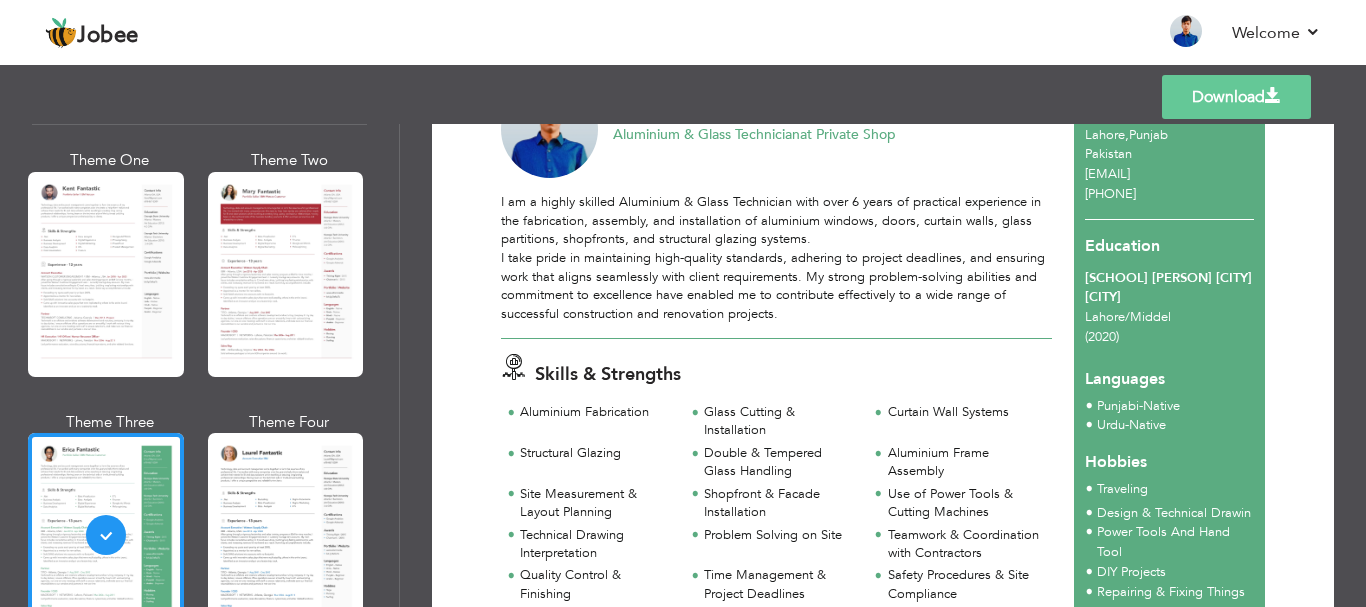 scroll, scrollTop: 0, scrollLeft: 0, axis: both 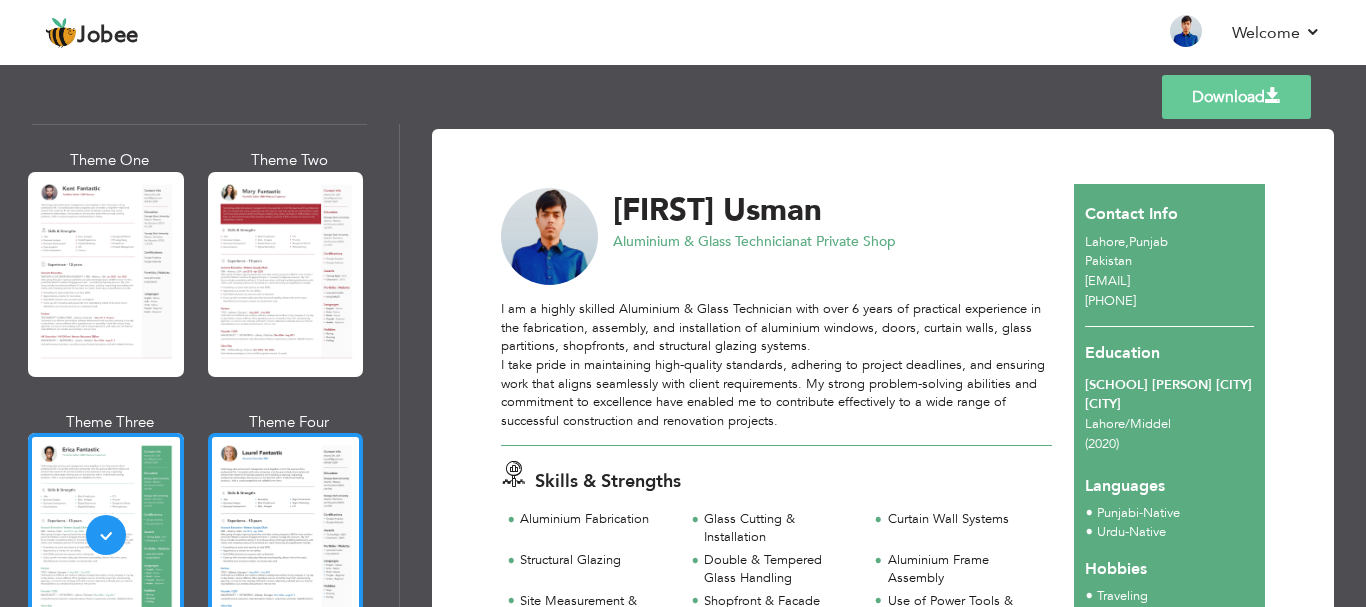 click at bounding box center (286, 535) 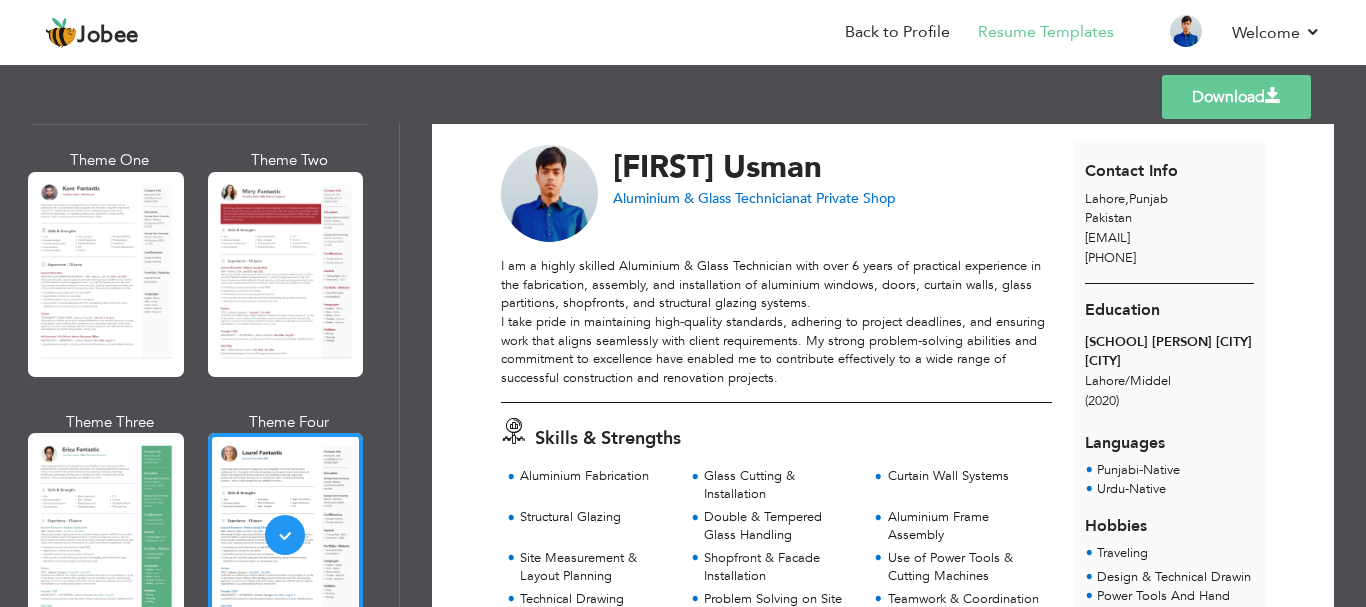 scroll, scrollTop: 0, scrollLeft: 0, axis: both 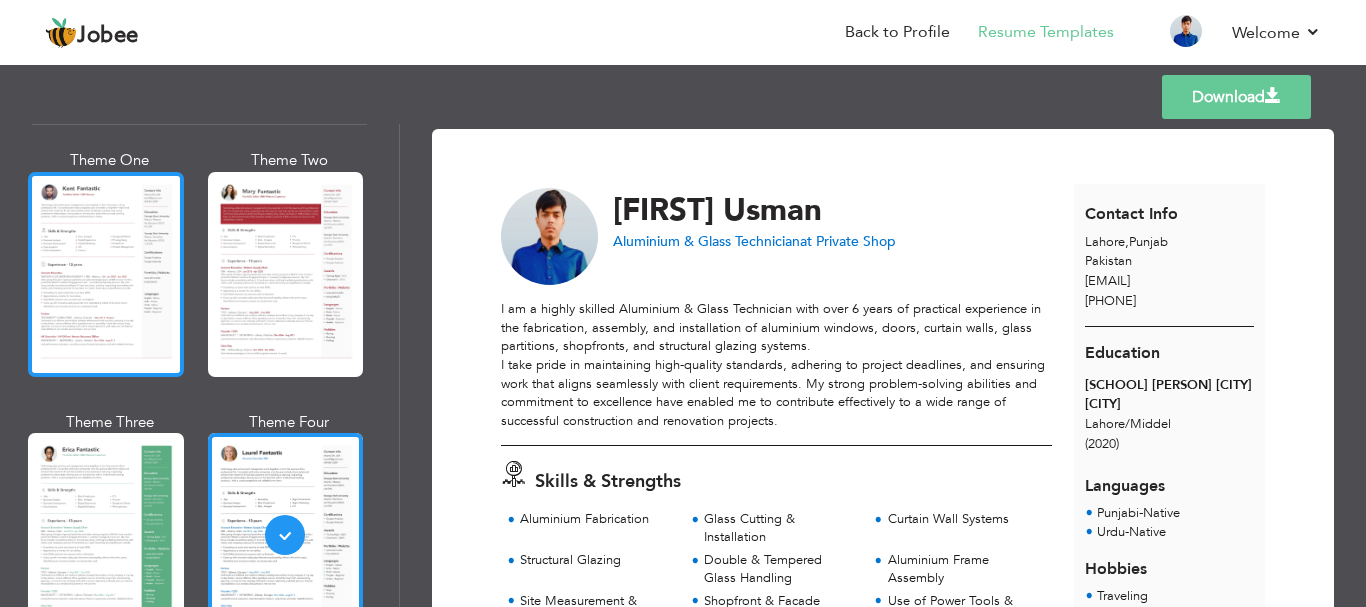 click at bounding box center (106, 274) 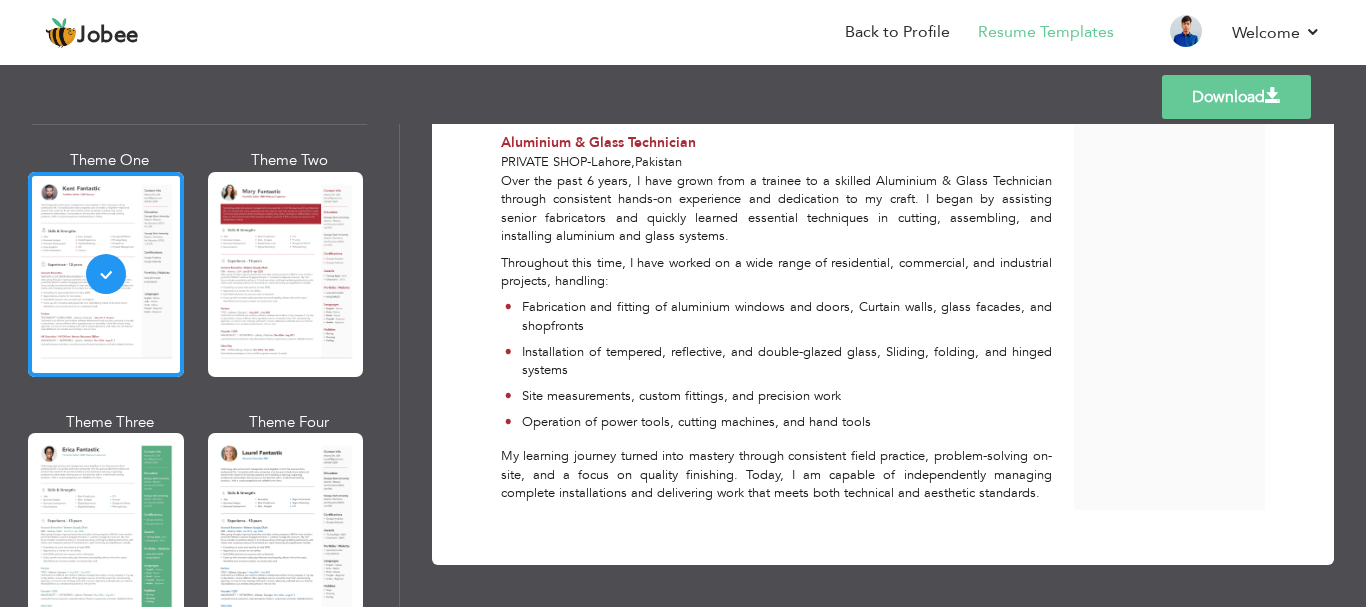 scroll, scrollTop: 782, scrollLeft: 0, axis: vertical 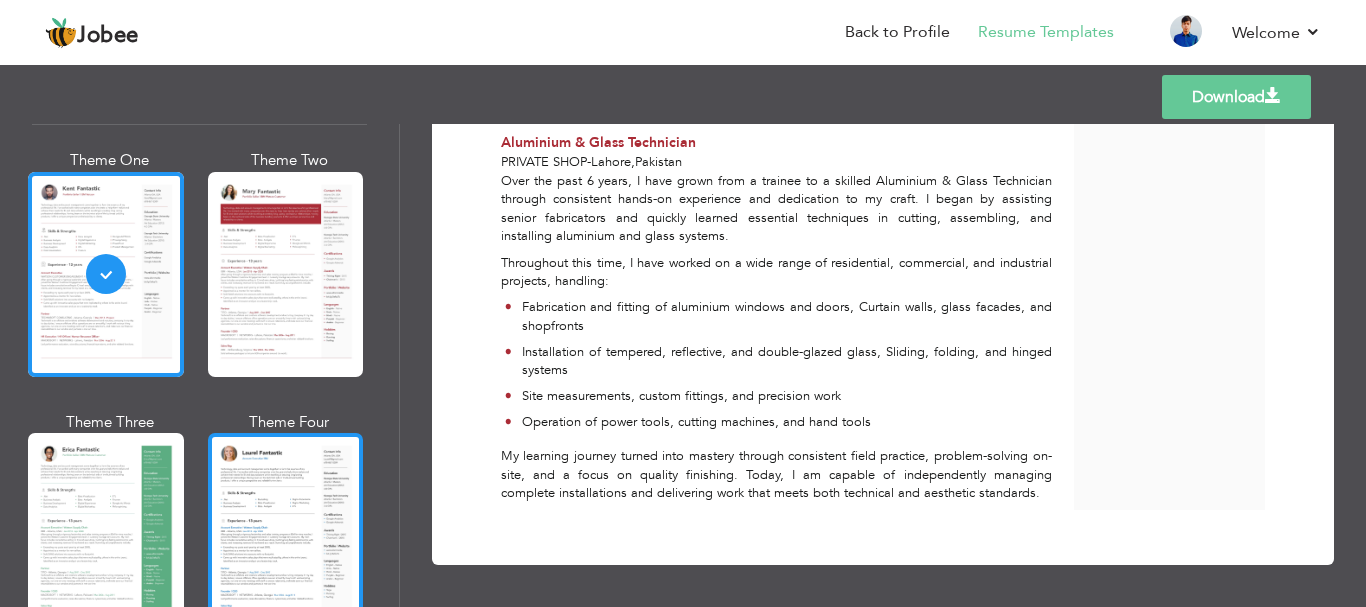 click at bounding box center (286, 535) 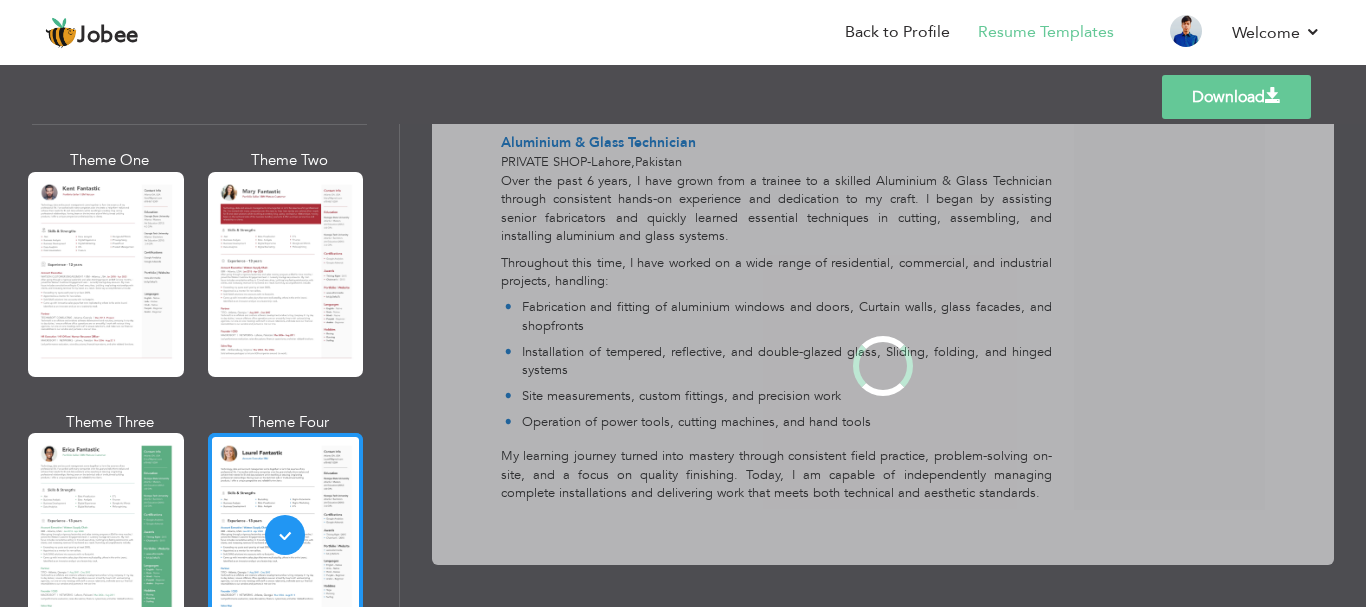 scroll, scrollTop: 0, scrollLeft: 0, axis: both 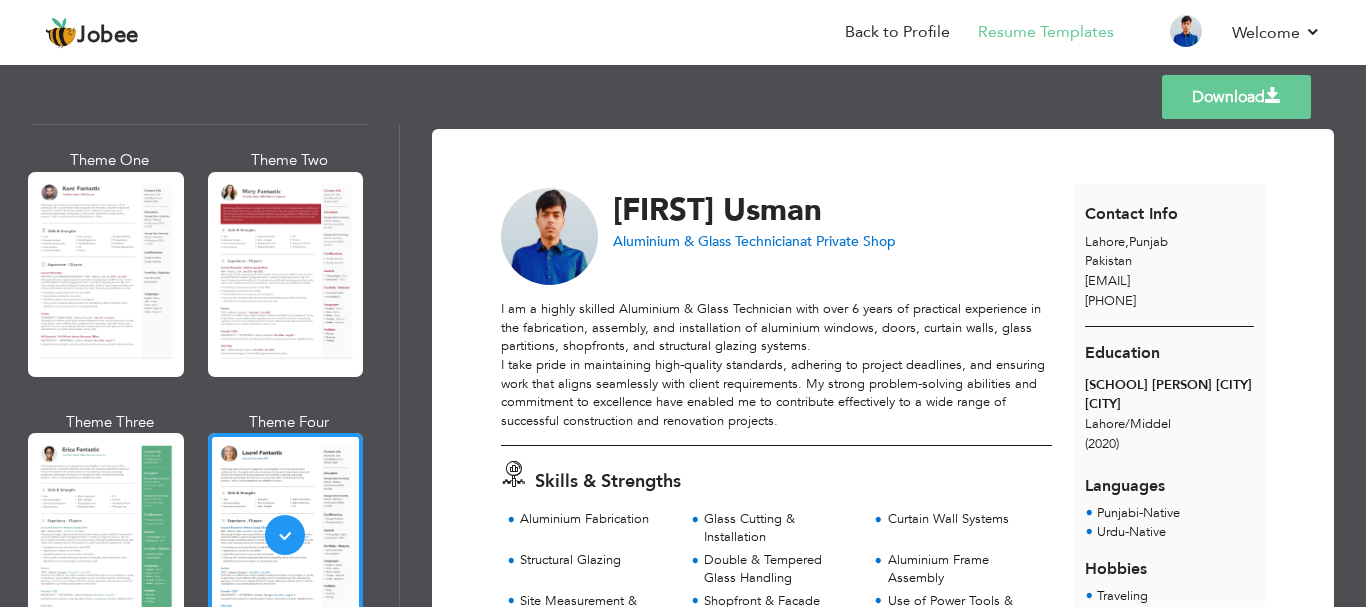 click on "Download" at bounding box center [1236, 97] 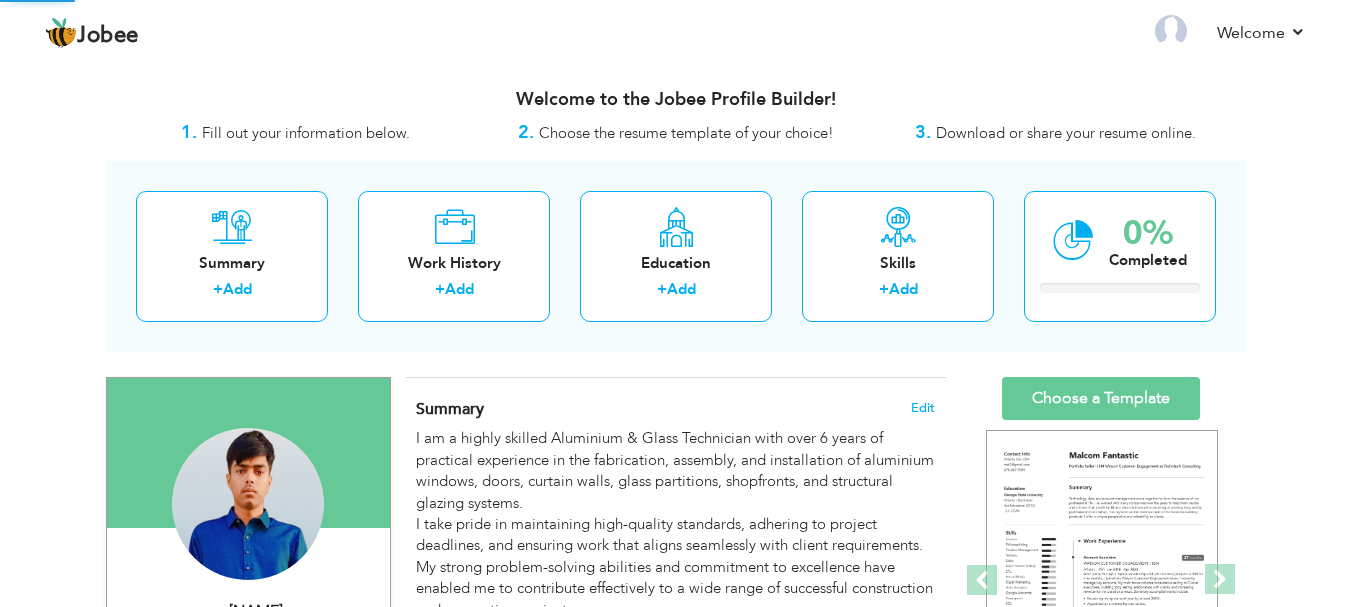 scroll, scrollTop: 199, scrollLeft: 0, axis: vertical 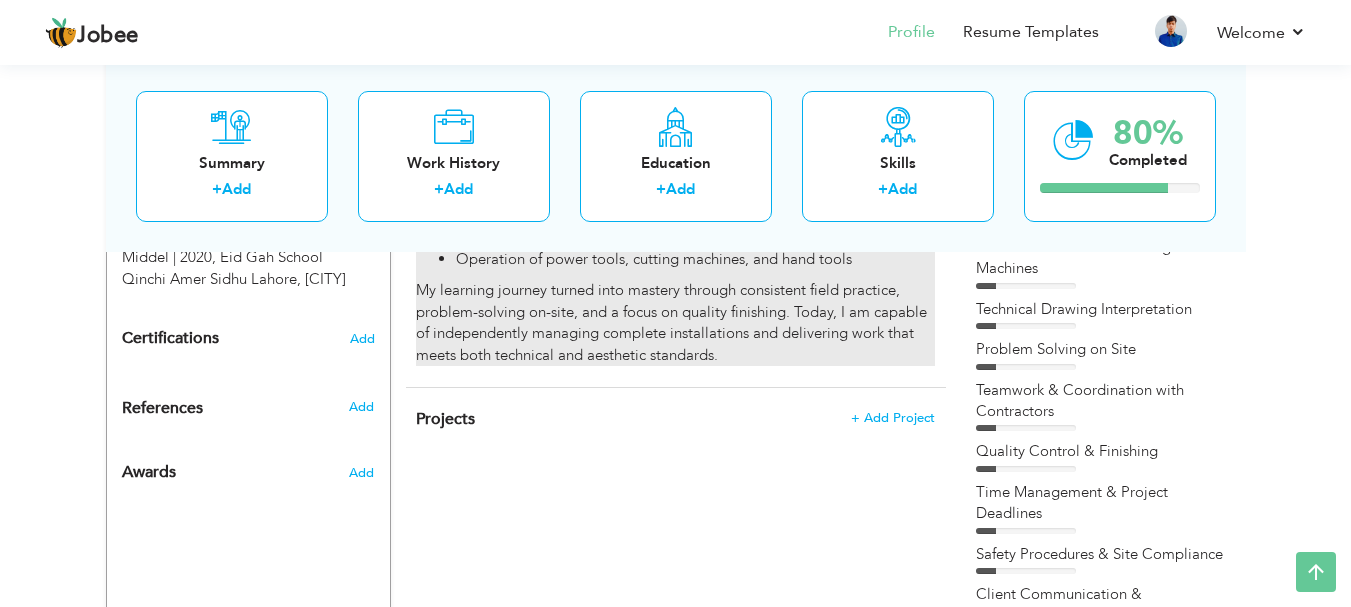 click on "My learning journey turned into mastery through consistent field practice, problem-solving on-site, and a focus on quality finishing. Today, I am capable of independently managing complete installations and delivering work that meets both technical and aesthetic standards." at bounding box center (675, 323) 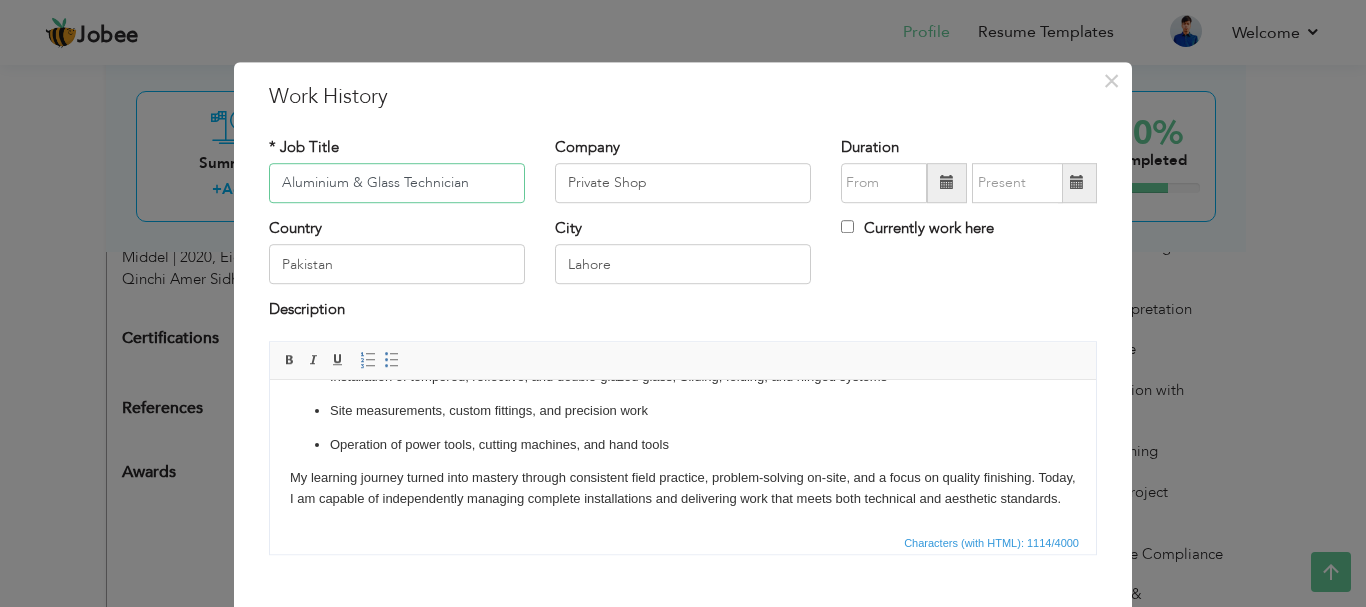 scroll, scrollTop: 97, scrollLeft: 0, axis: vertical 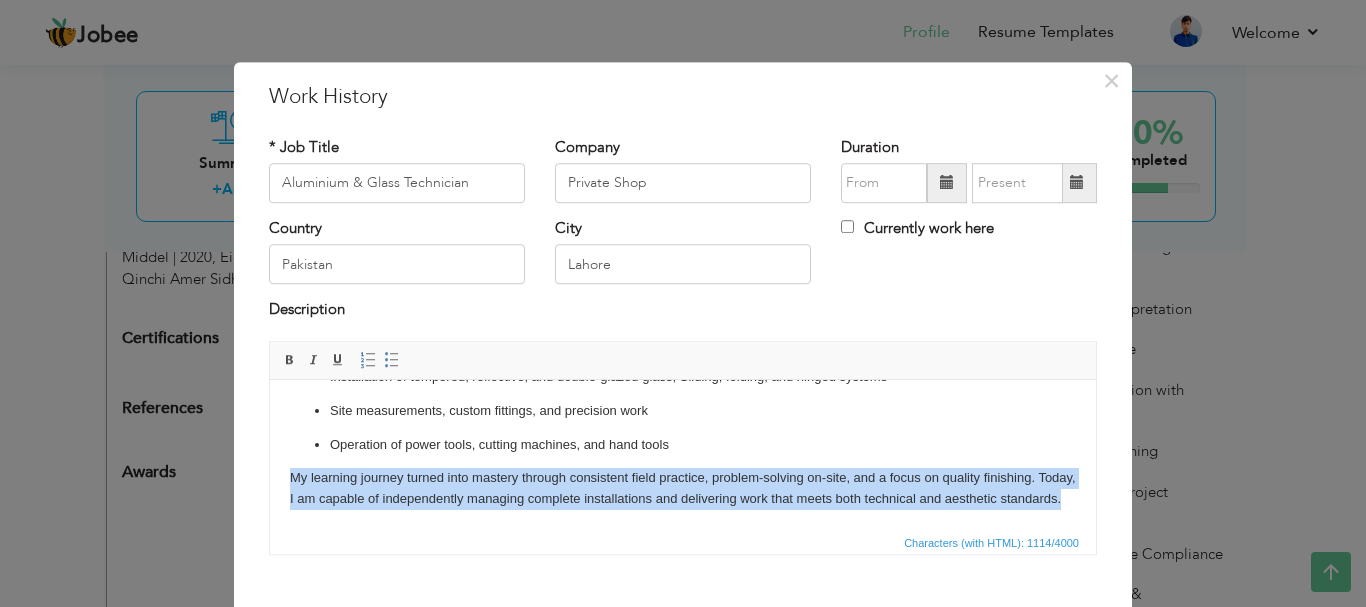 drag, startPoint x: 672, startPoint y: 523, endPoint x: 599, endPoint y: 519, distance: 73.109505 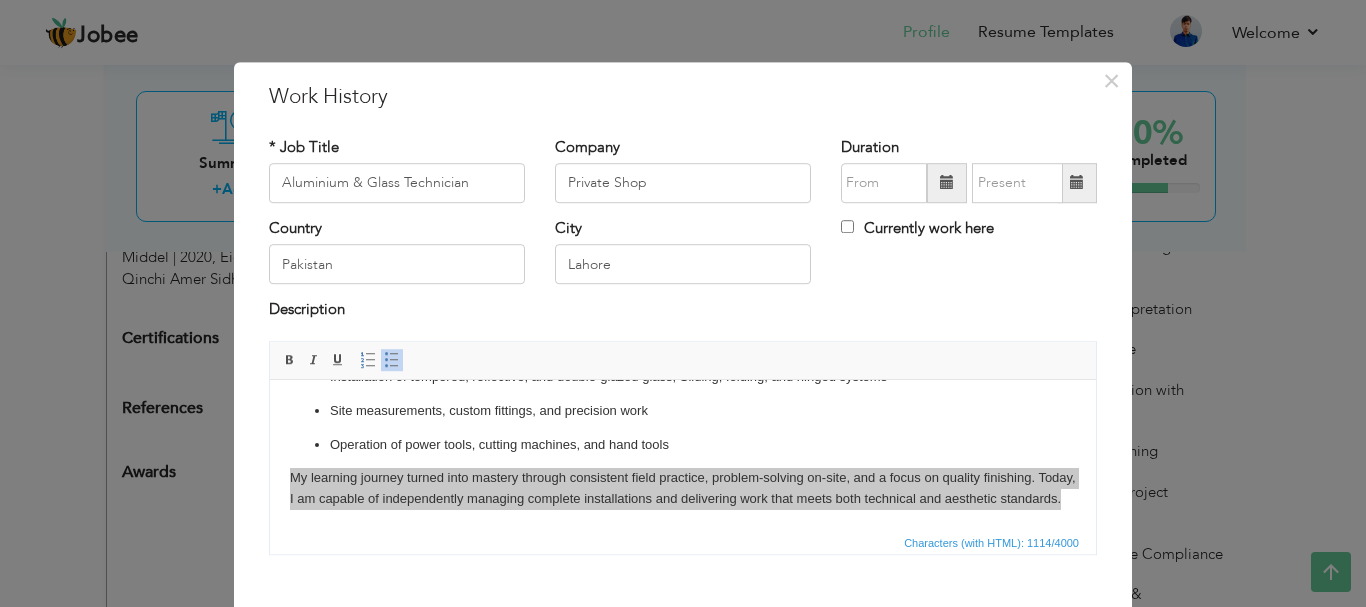 click on "Over the past 6 years, I have grown from a trainee to a skilled Aluminium & Glass Technician through consistent hands-on experience and dedication to my craft. I began by assisting senior fabricators and quickly learned essential techniques in cutting, assembling, and installing aluminium and glass systems.
Throughout this time, I have worked on a wide range of residential, commercial, and industrial projects, handling:
Fabrication and fitting of aluminium windows and doors, Curtain walls, glass facades, and shopfronts
Installation of tempered, reflective, and double-glazed glass, Sliding, folding, and hinged systems
Site measurements, custom fittings, and precision work
Operation of power tools, cutting machines, and hand tools
Rich Text Editor, workEditor Editor toolbars Basic Styles   Bold   Italic" at bounding box center [683, 455] 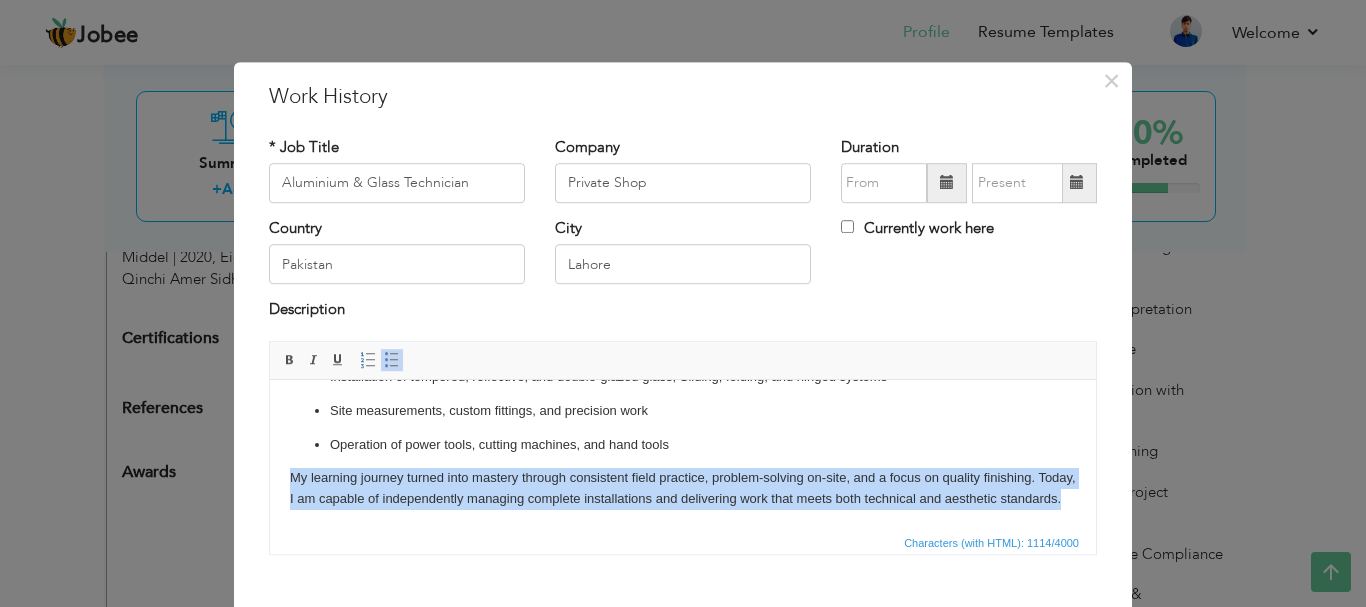 click on "Operation of power tools, cutting machines, and hand tools" at bounding box center [683, 444] 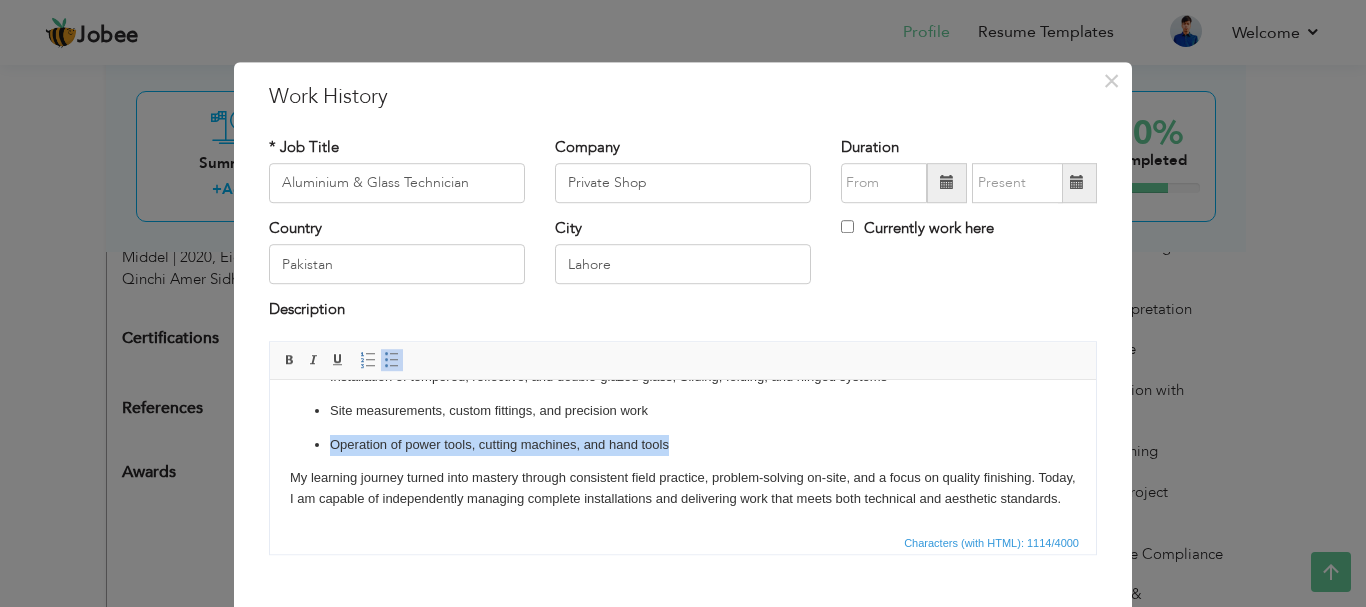 drag, startPoint x: 667, startPoint y: 421, endPoint x: 328, endPoint y: 420, distance: 339.00146 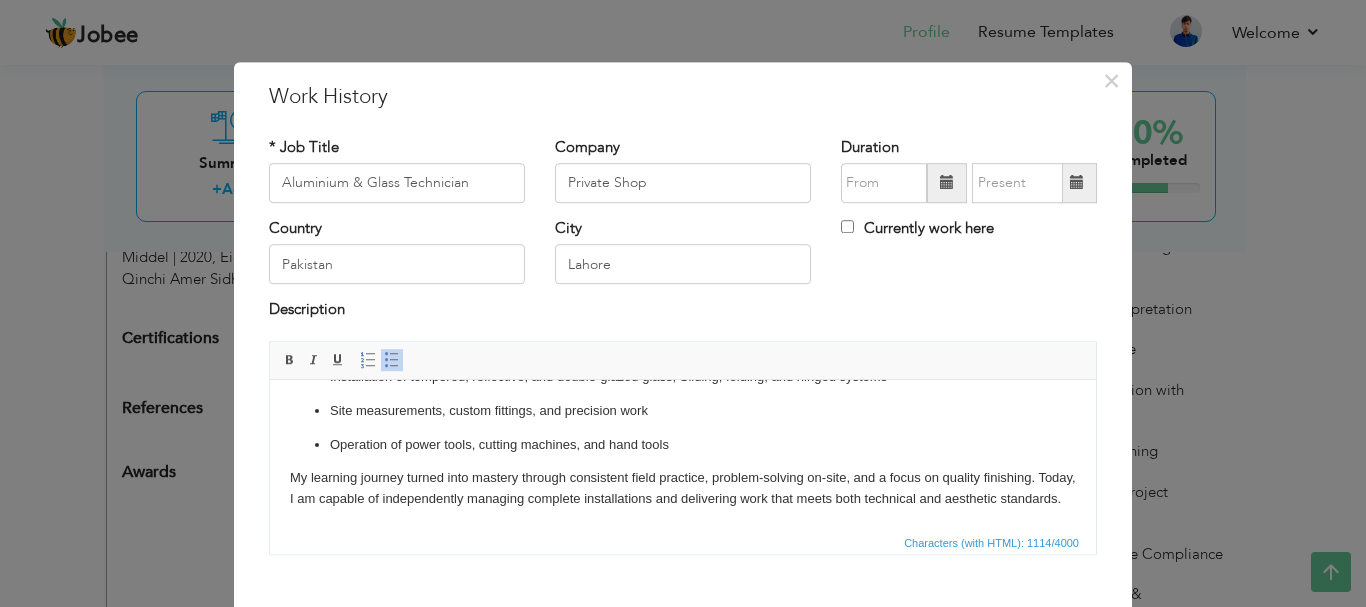 click on "Site measurements, custom fittings, and precision work" at bounding box center [683, 410] 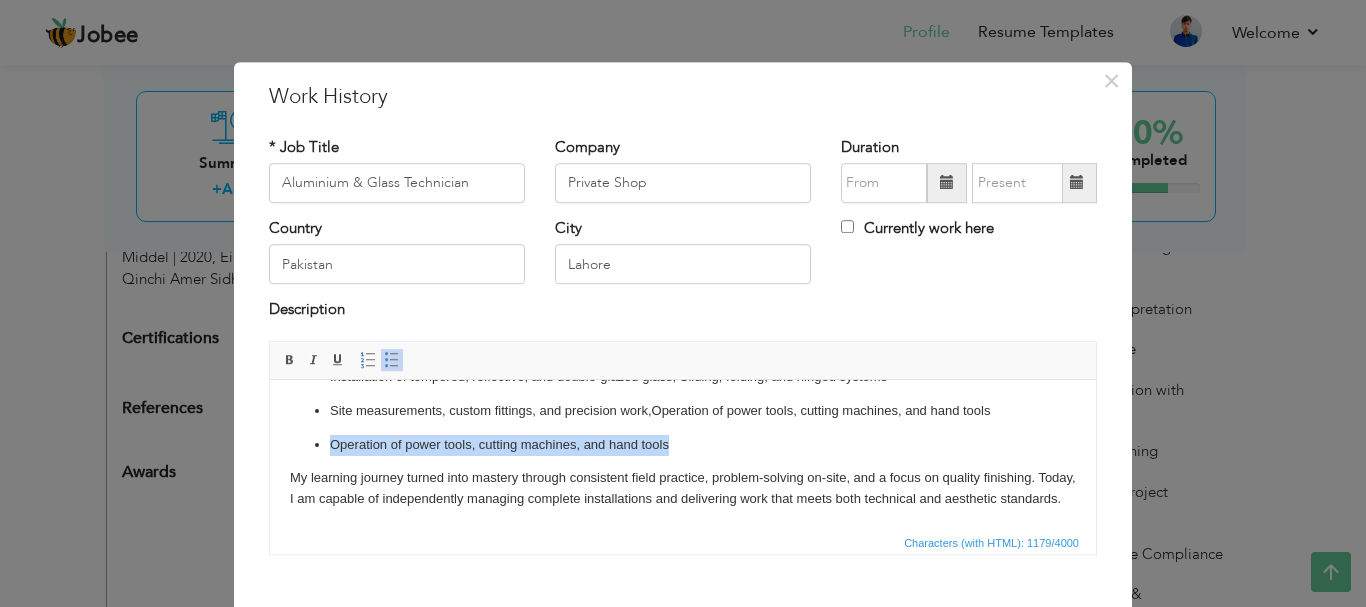 drag, startPoint x: 673, startPoint y: 425, endPoint x: 331, endPoint y: 420, distance: 342.03656 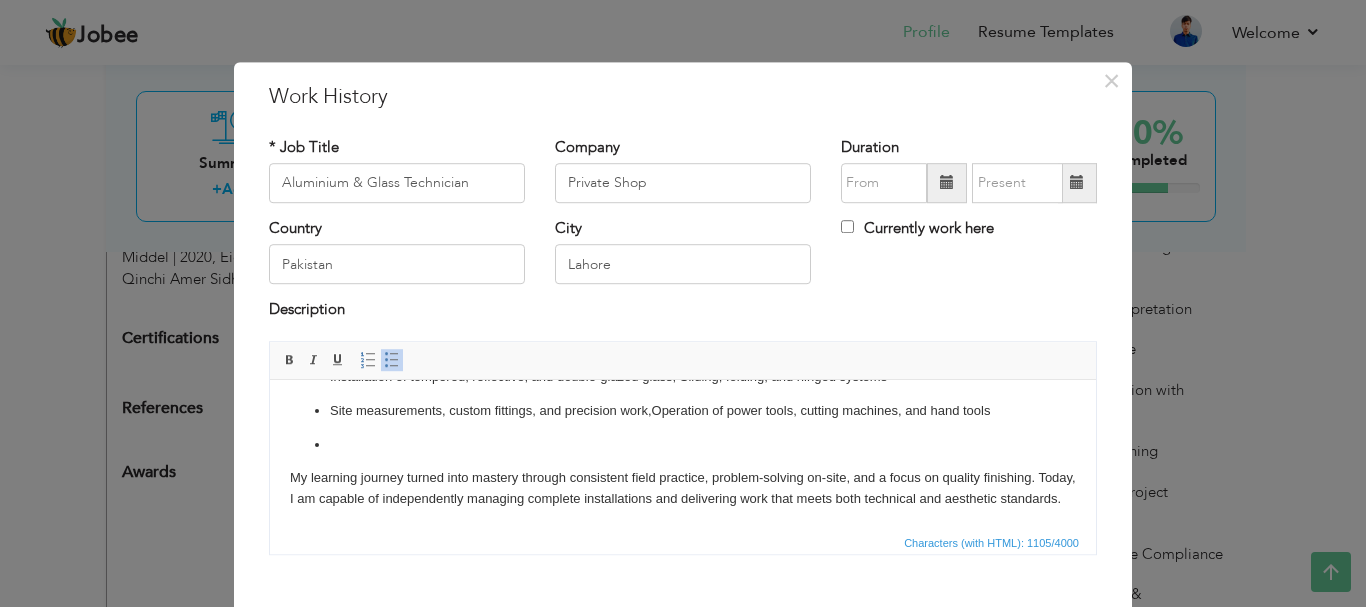 scroll, scrollTop: 163, scrollLeft: 0, axis: vertical 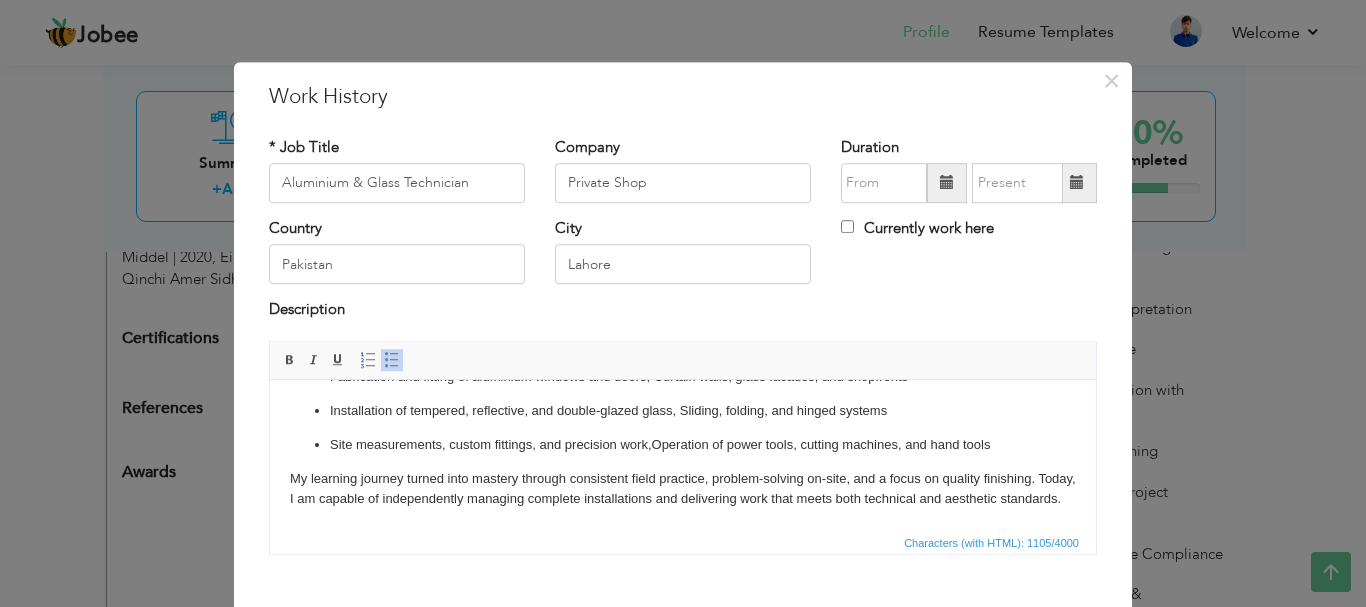 click on "Site measurements, custom fittings, and precision work,  Operation of power tools, cutting machines, and hand tools" at bounding box center (683, 444) 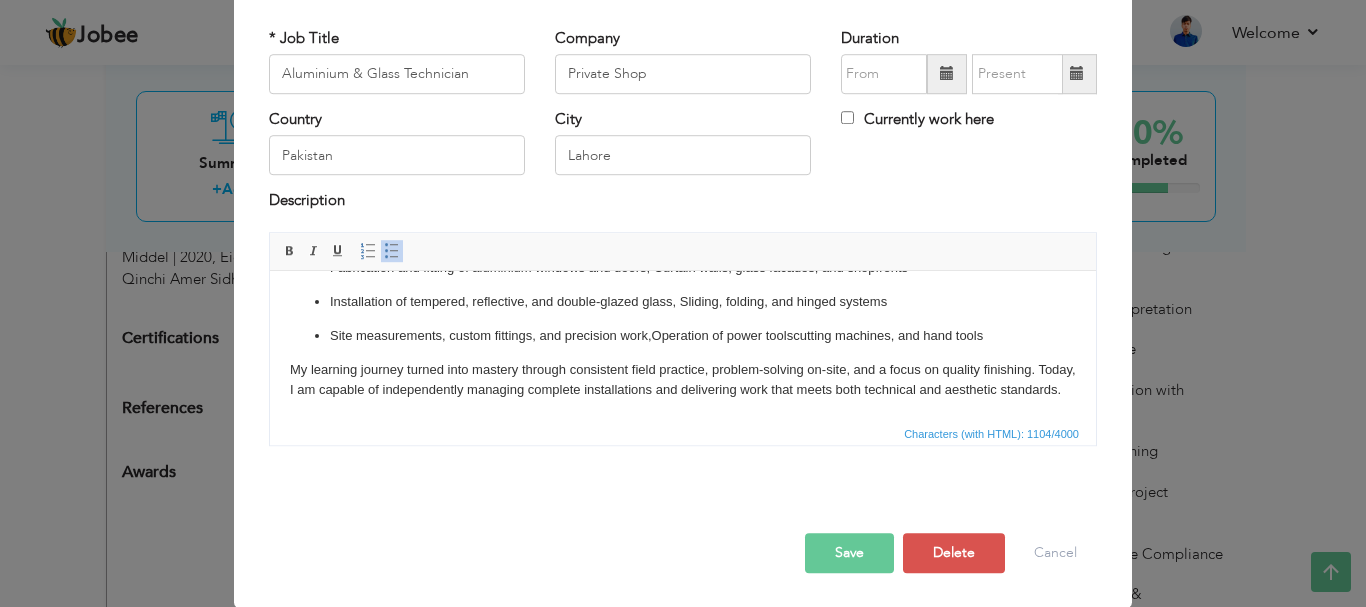 scroll, scrollTop: 110, scrollLeft: 0, axis: vertical 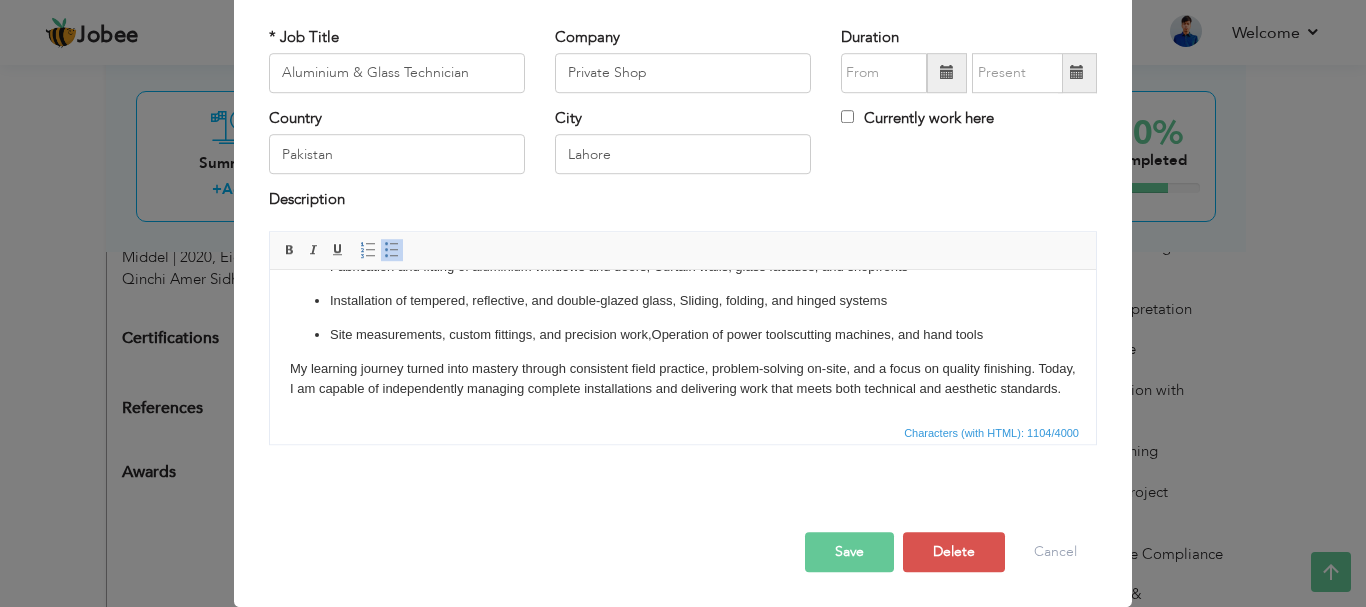 click on "Save" at bounding box center [849, 552] 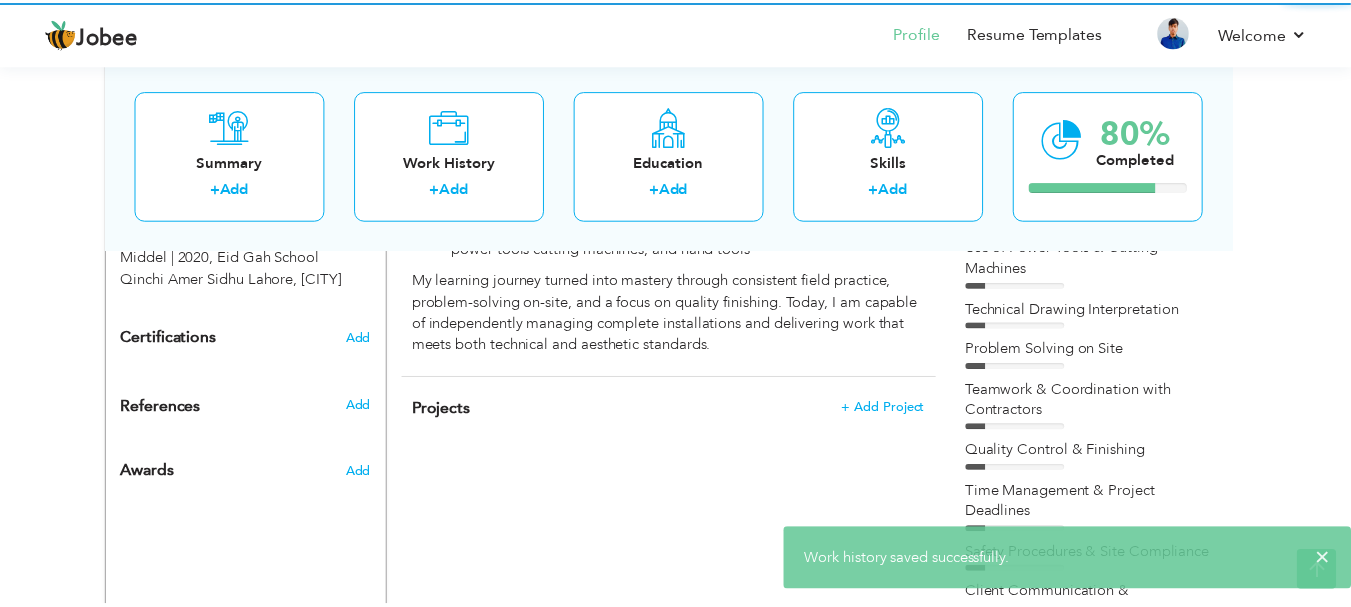 scroll, scrollTop: 0, scrollLeft: 0, axis: both 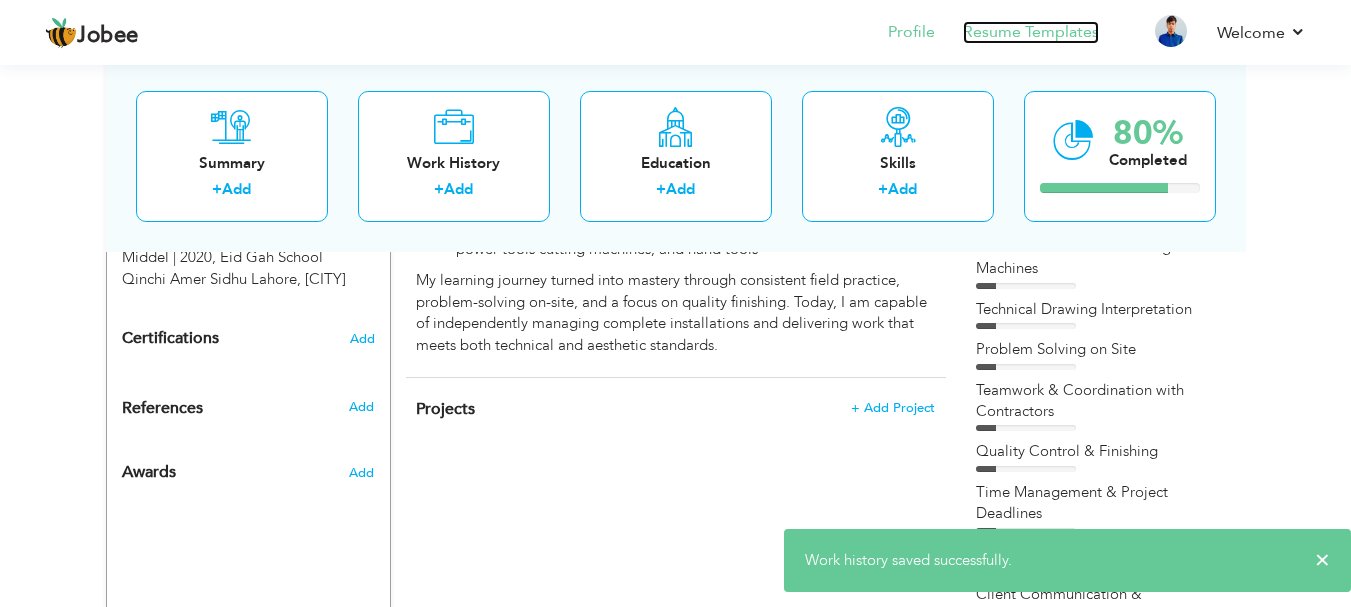 click on "Resume Templates" at bounding box center (1031, 32) 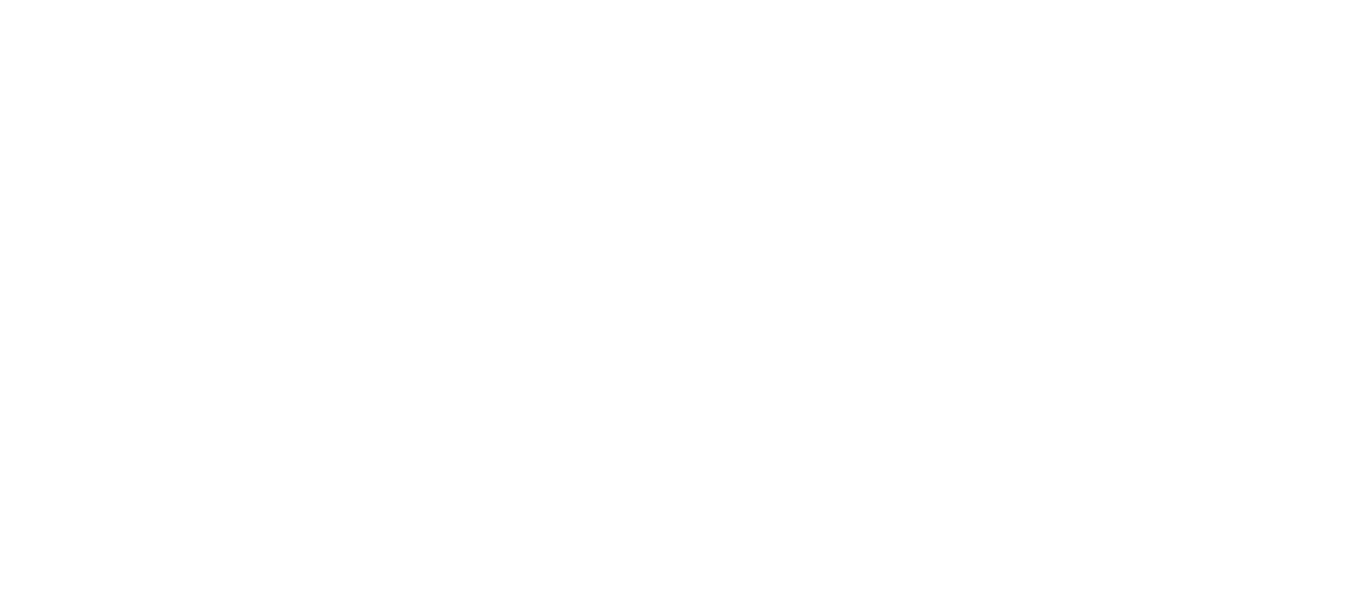 scroll, scrollTop: 0, scrollLeft: 0, axis: both 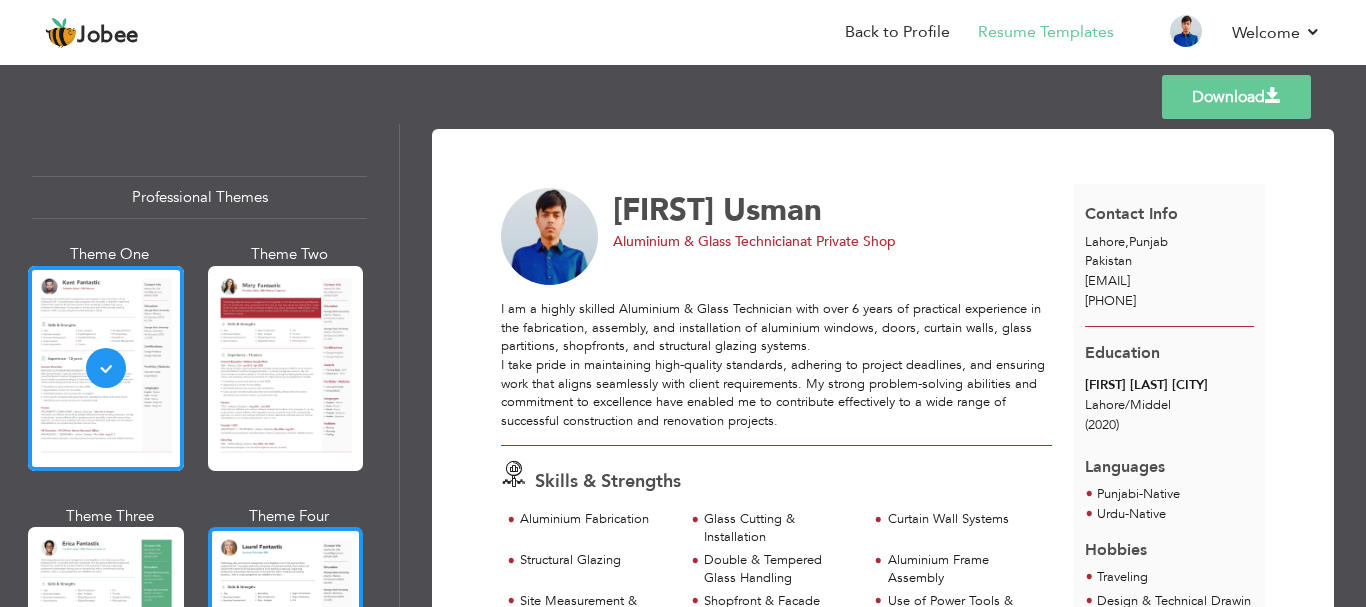 click at bounding box center (286, 629) 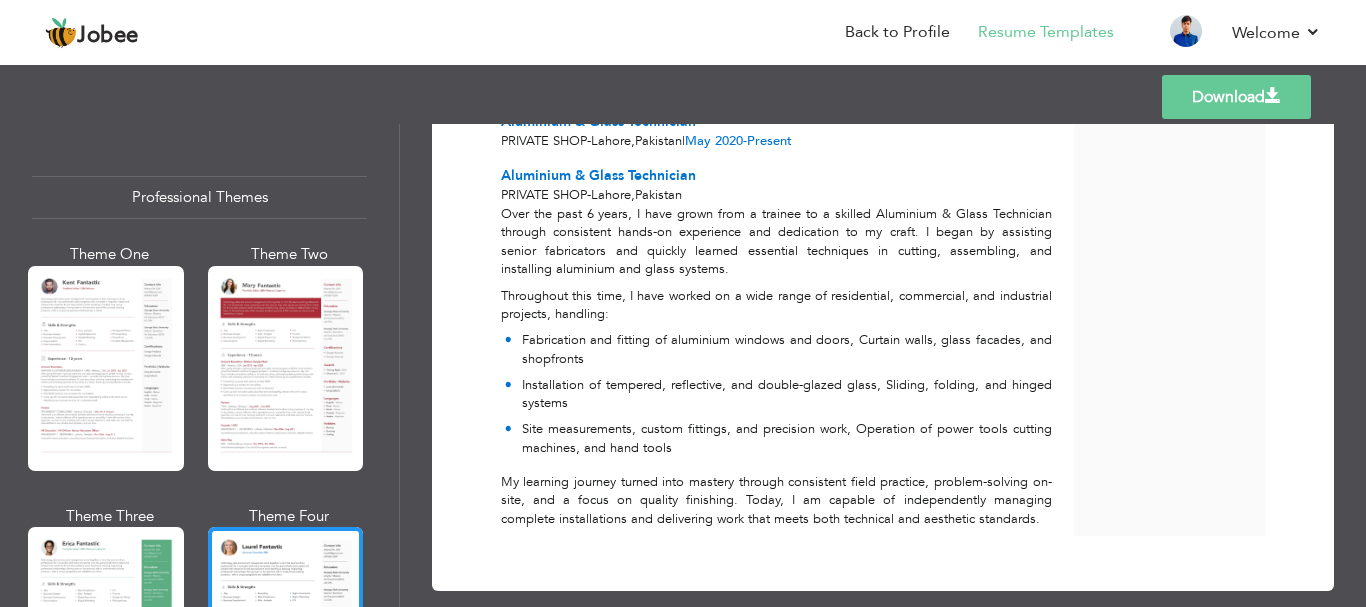 scroll, scrollTop: 774, scrollLeft: 0, axis: vertical 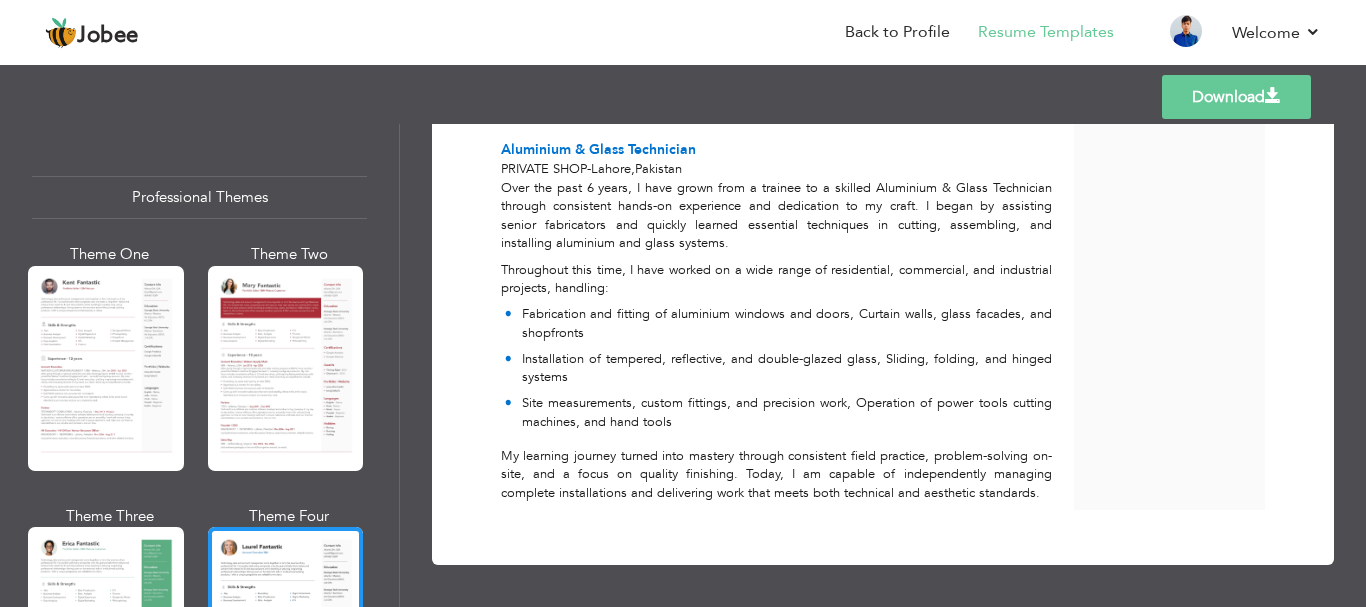 click on "Download" at bounding box center (1236, 97) 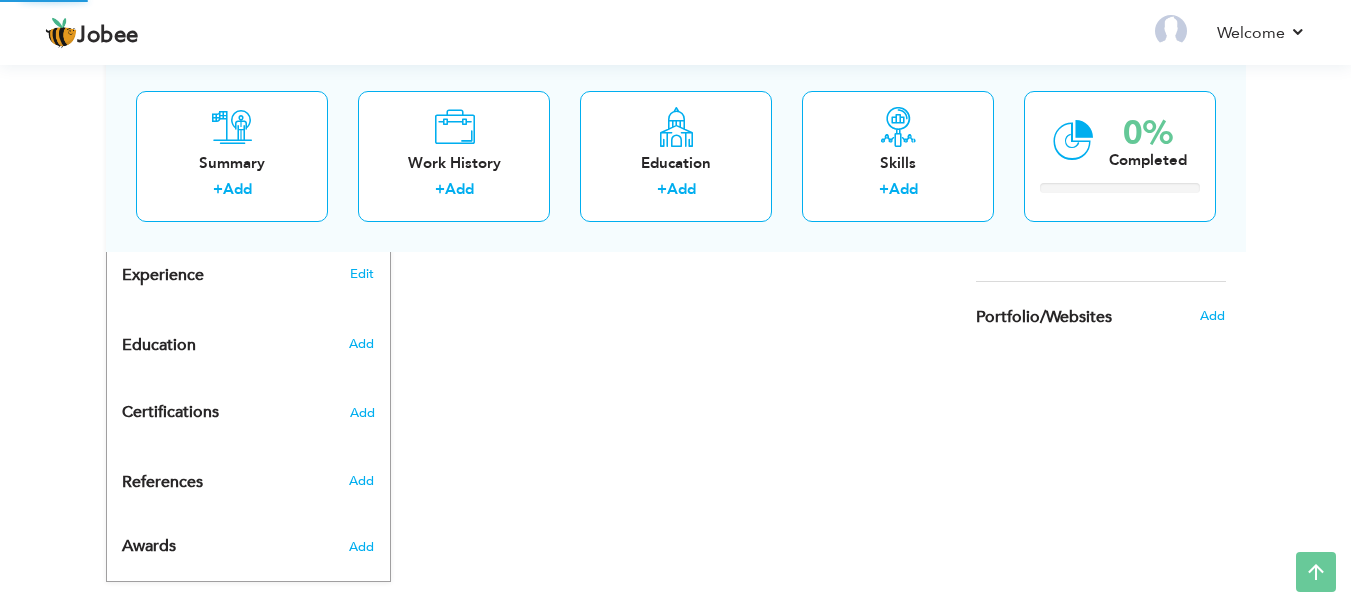 scroll, scrollTop: 755, scrollLeft: 0, axis: vertical 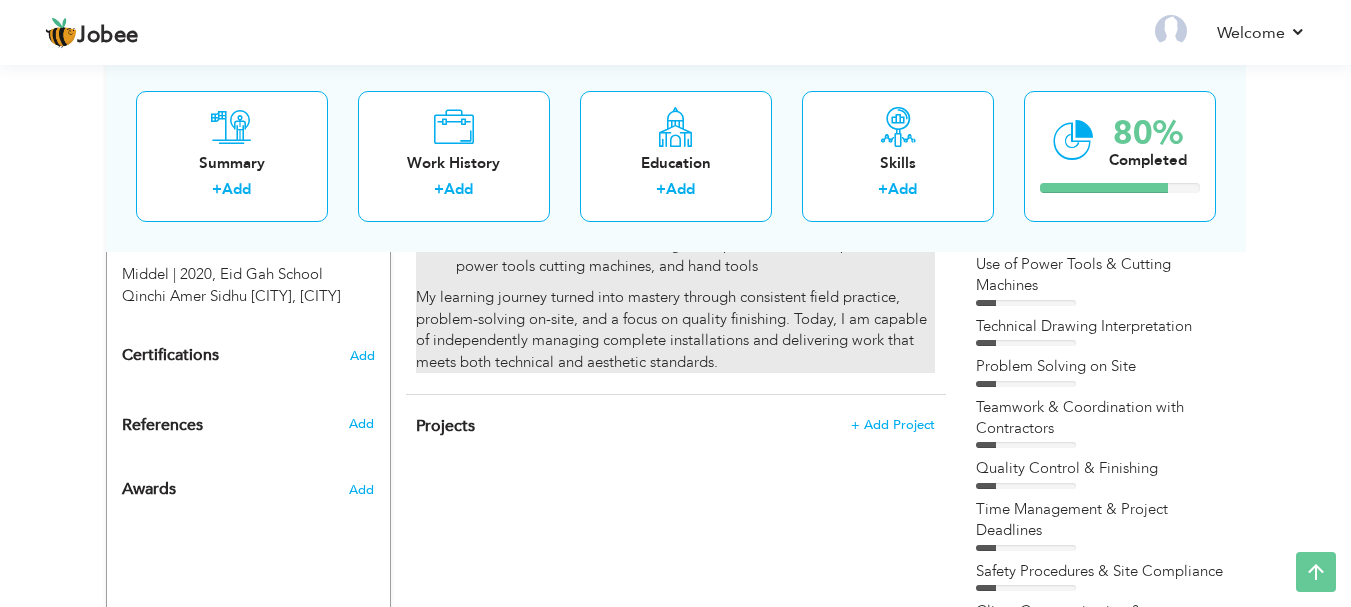 click on "Over the past 6 years, I have grown from a trainee to a skilled Aluminium & Glass Technician through consistent hands-on experience and dedication to my craft. I began by assisting senior fabricators and quickly learned essential techniques in cutting, assembling, and installing aluminium and glass systems.
Throughout this time, I have worked on a wide range of residential, commercial, and industrial projects, handling:
Fabrication and fitting of aluminium windows and doors, Curtain walls, glass facades, and shopfronts
Installation of tempered, reflective, and double-glazed glass, Sliding, folding, and hinged systems
Site measurements, custom fittings, and precision work, Operation of power tools cutting machines, and hand tools" at bounding box center [675, 176] 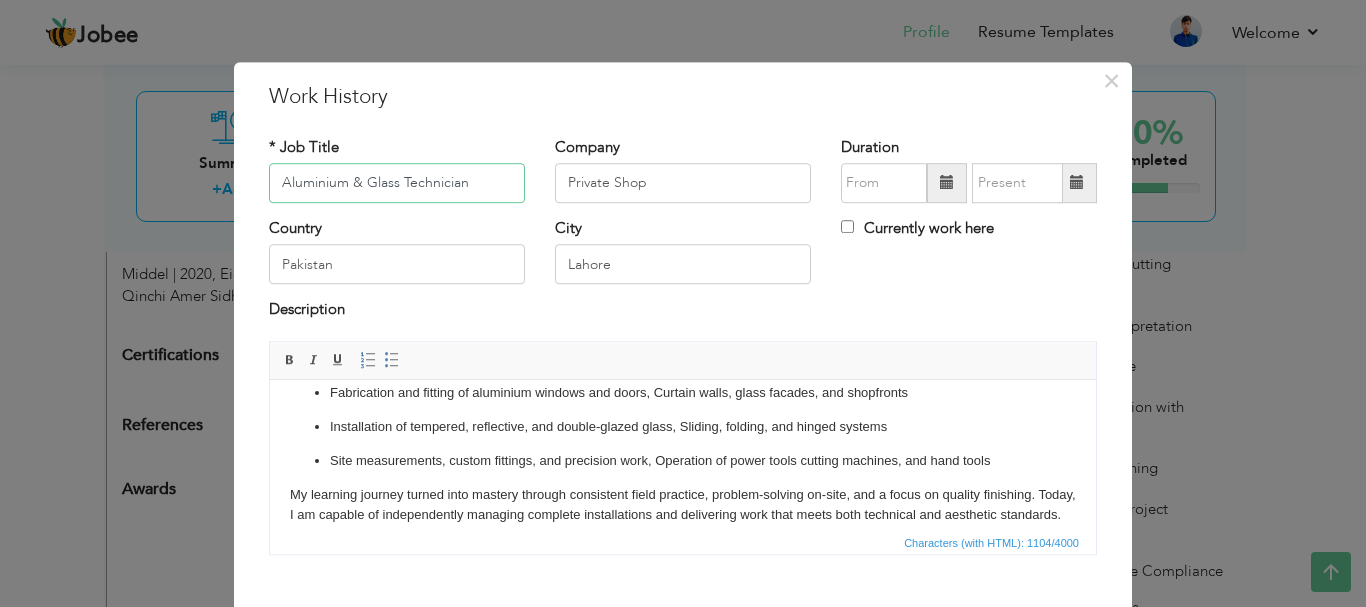 scroll, scrollTop: 163, scrollLeft: 0, axis: vertical 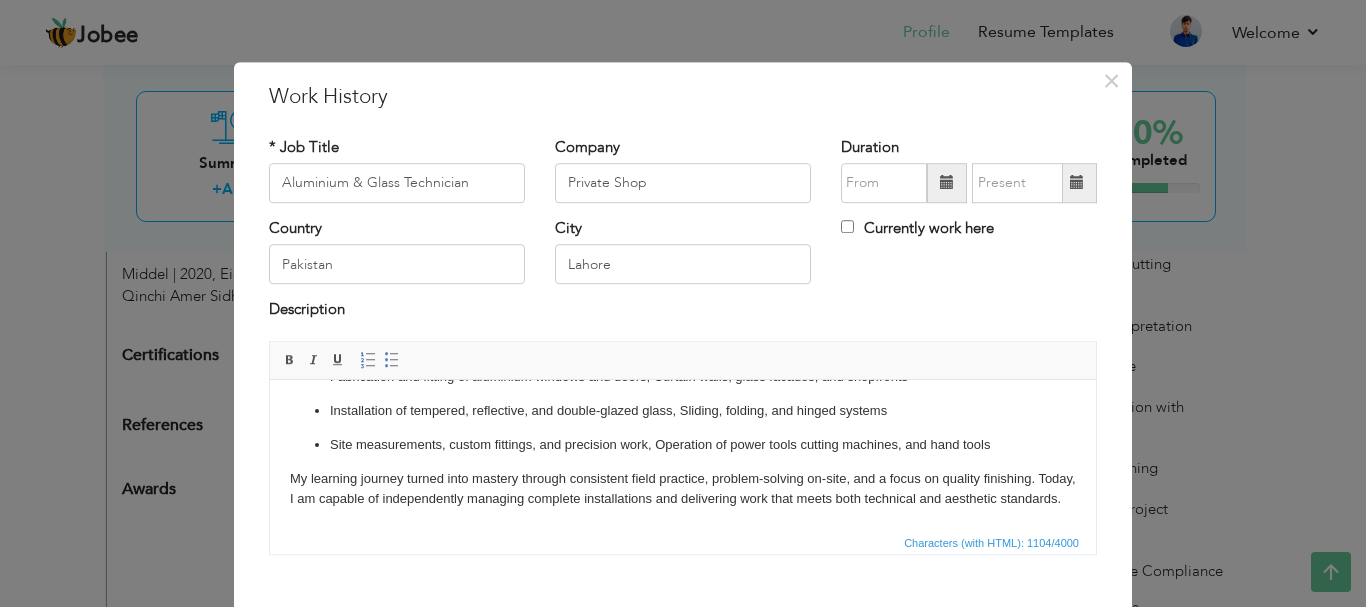 click on "Over the past 6 years, I have grown from a trainee to a skilled Aluminium & Glass Technician through consistent hands-on experience and dedication to my craft. I began by assisting senior fabricators and quickly learned essential techniques in cutting, assembling, and installing aluminium and glass systems. Throughout this time, I have worked on a wide range of residential, commercial, and industrial projects, handling: Fabrication and fitting of aluminium windows and doors, Curtain walls, glass facades, and shopfronts Installation of tempered, reflective, and double-glazed glass, Sliding, folding, and hinged systems Site measurements, custom fittings, and precision work, Operation of power tools cutting machines, and hand tools My learning journey turned into mastery through consistent field practice, problem-solving on-site, and a focus on quality finishing. Today, I am capable of independently managing complete installations and delivering work that meets both technical and aesthetic standards." at bounding box center [683, 383] 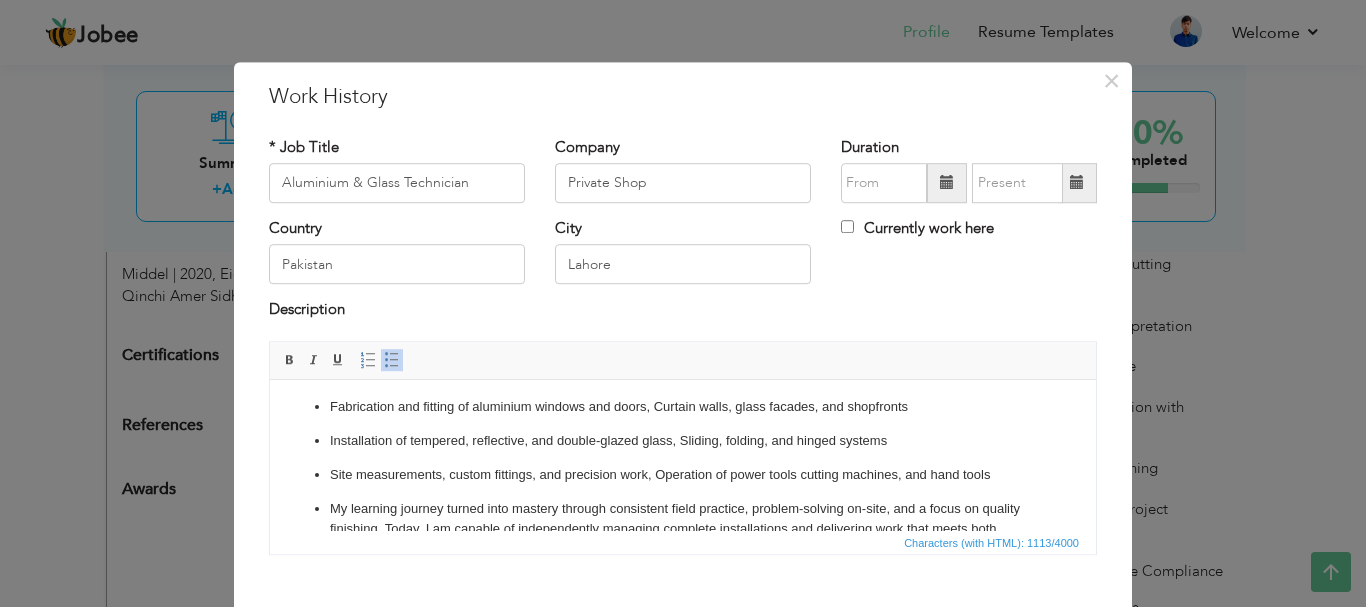 scroll, scrollTop: 63, scrollLeft: 0, axis: vertical 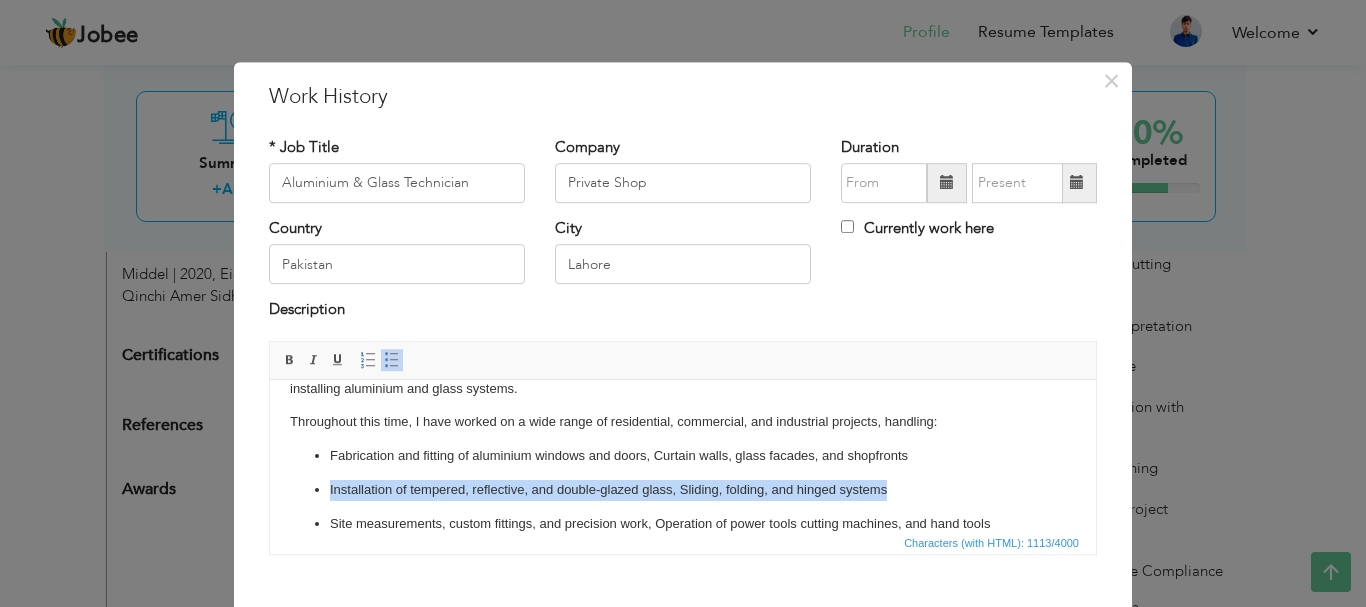 drag, startPoint x: 903, startPoint y: 493, endPoint x: 290, endPoint y: 493, distance: 613 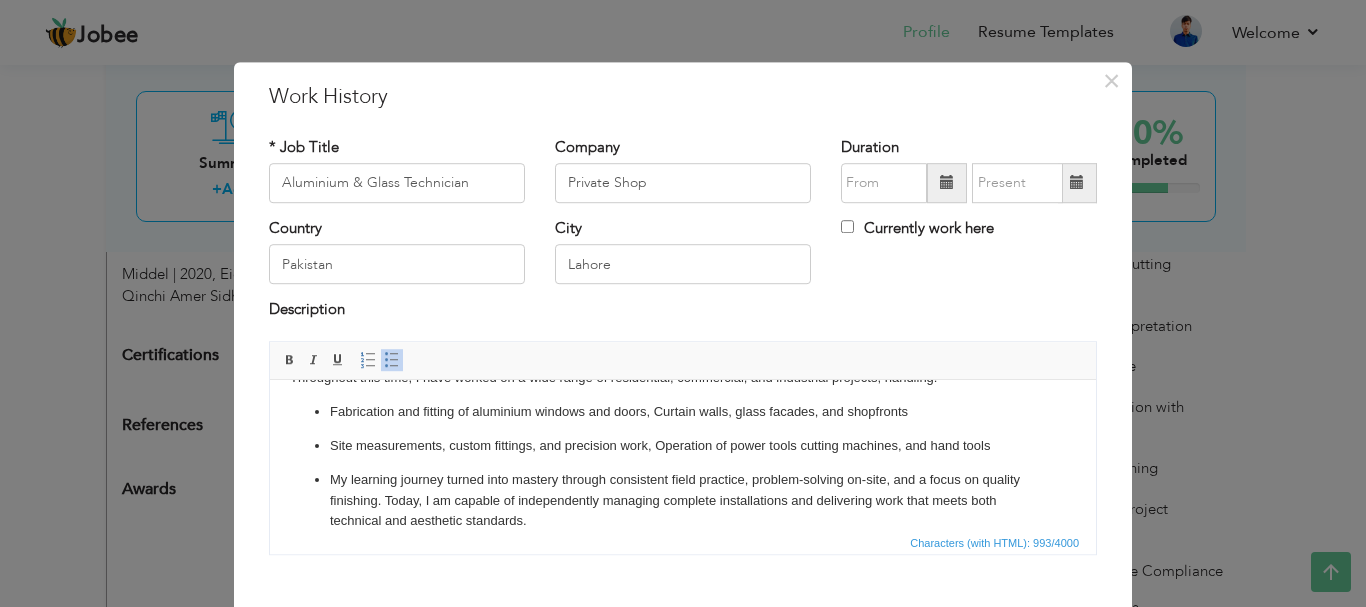 scroll, scrollTop: 129, scrollLeft: 0, axis: vertical 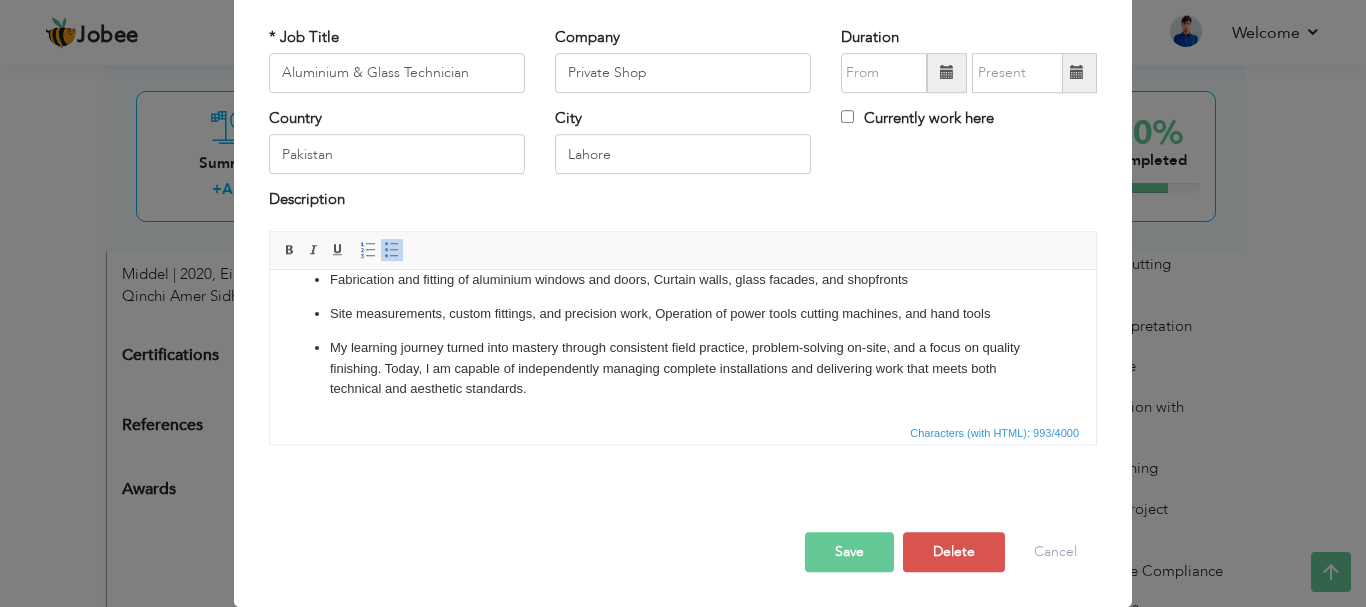 click on "Save" at bounding box center (849, 552) 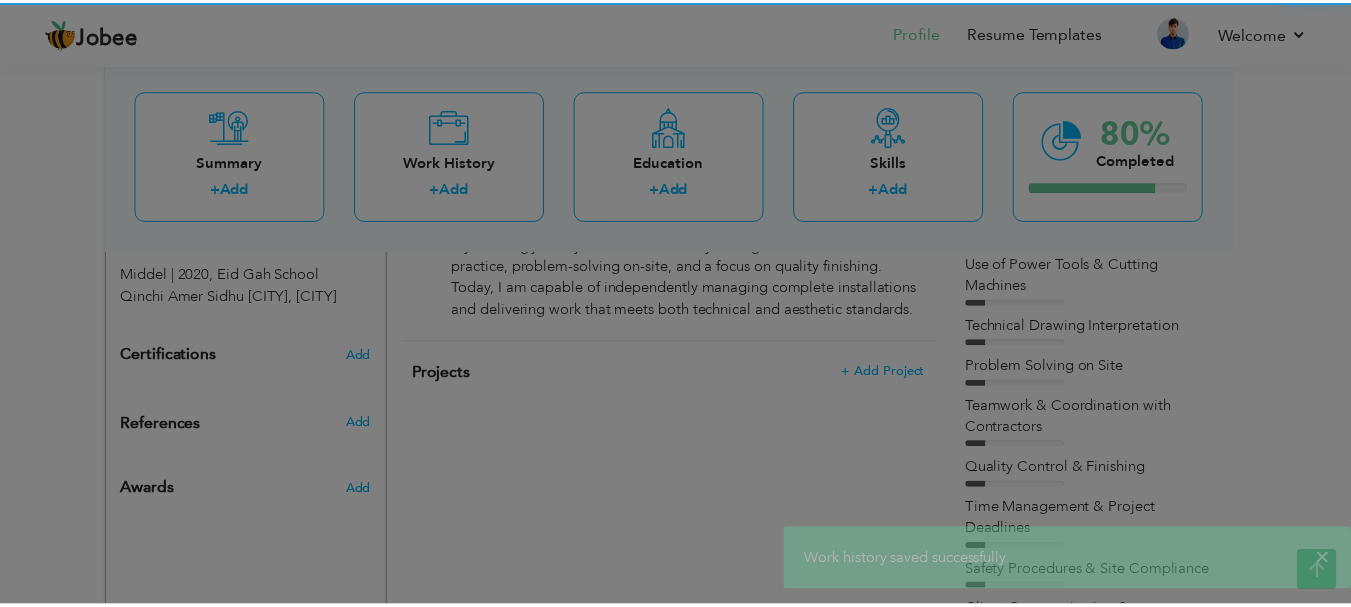 scroll, scrollTop: 0, scrollLeft: 0, axis: both 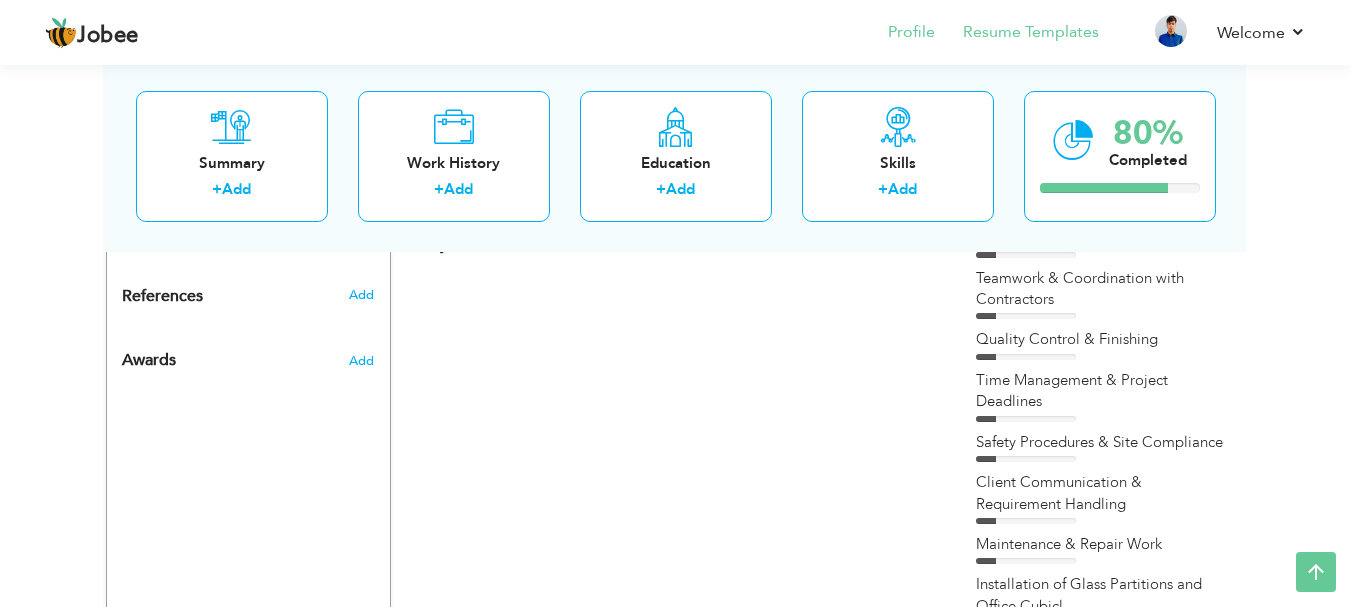 click on "Resume Templates" at bounding box center [1017, 34] 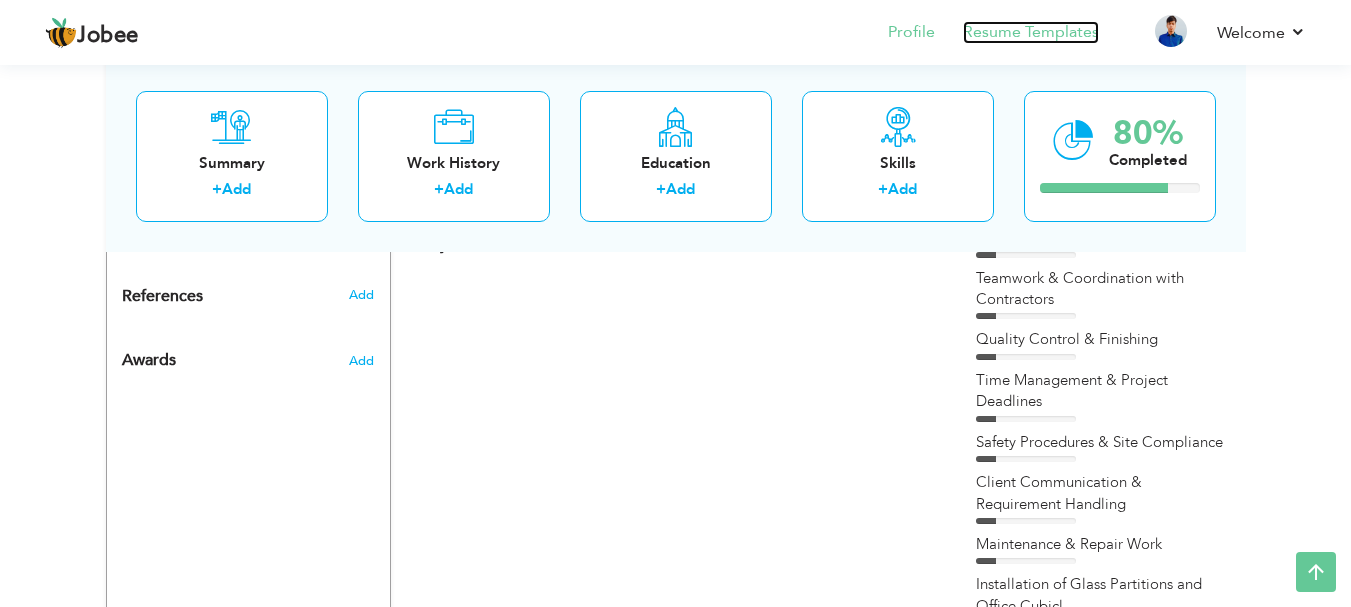 click on "Resume Templates" at bounding box center (1031, 32) 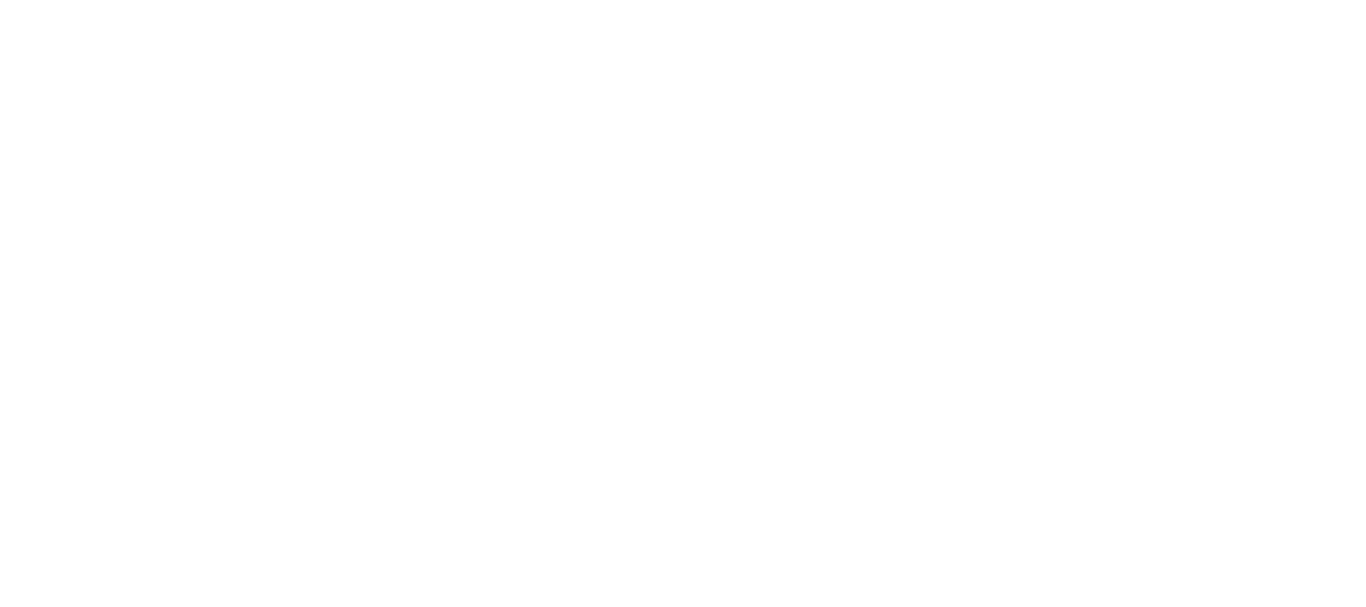 scroll, scrollTop: 0, scrollLeft: 0, axis: both 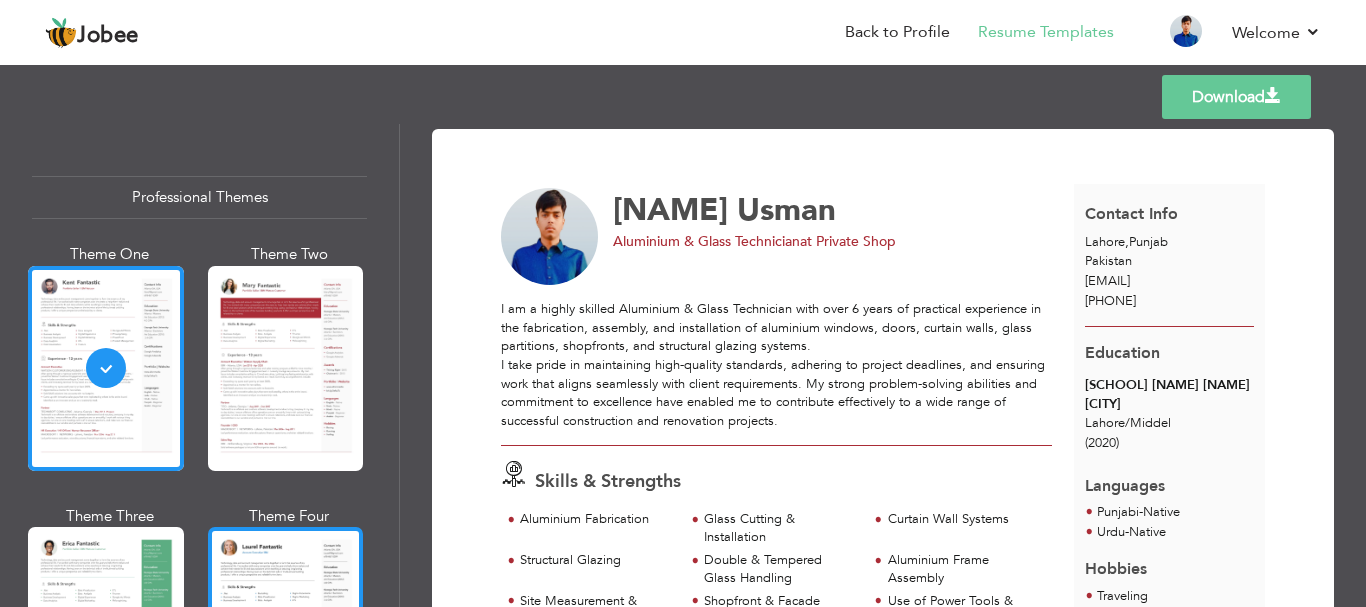 click at bounding box center (286, 629) 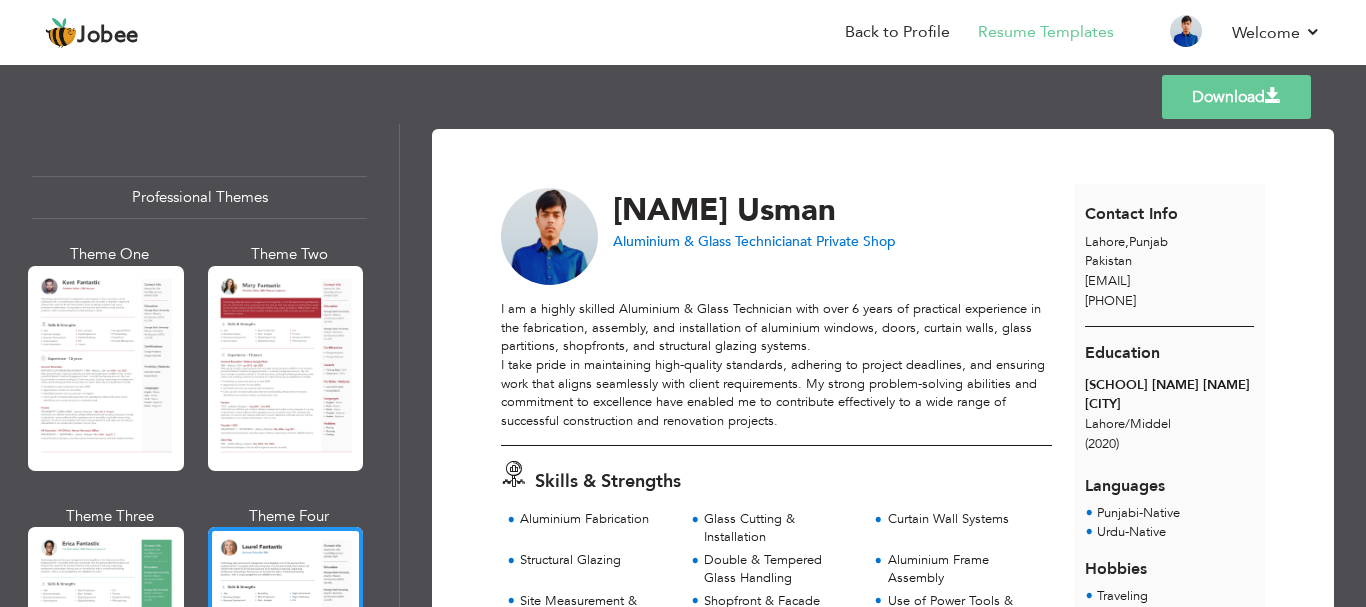 click on "Download" at bounding box center (1236, 97) 